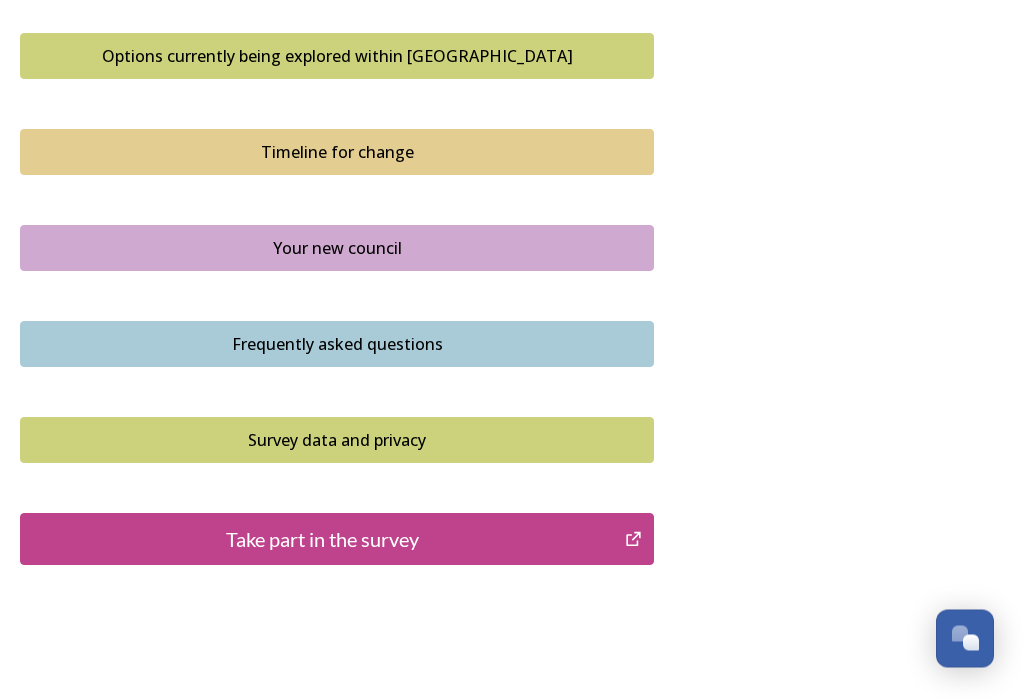 scroll, scrollTop: 1414, scrollLeft: 0, axis: vertical 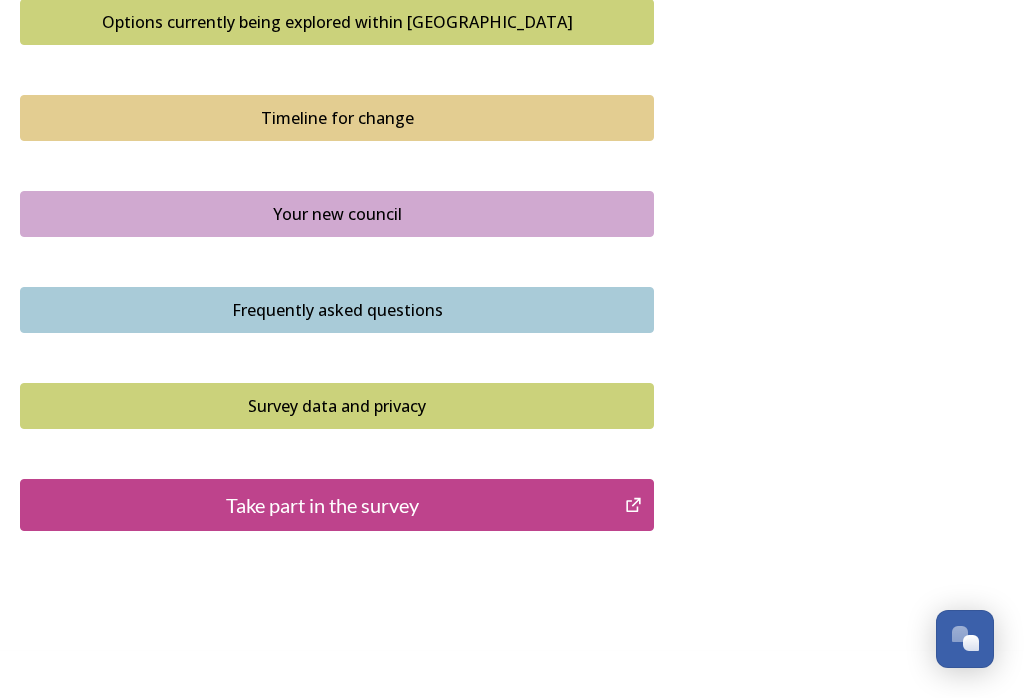 click on "Take part in the survey" at bounding box center [322, 505] 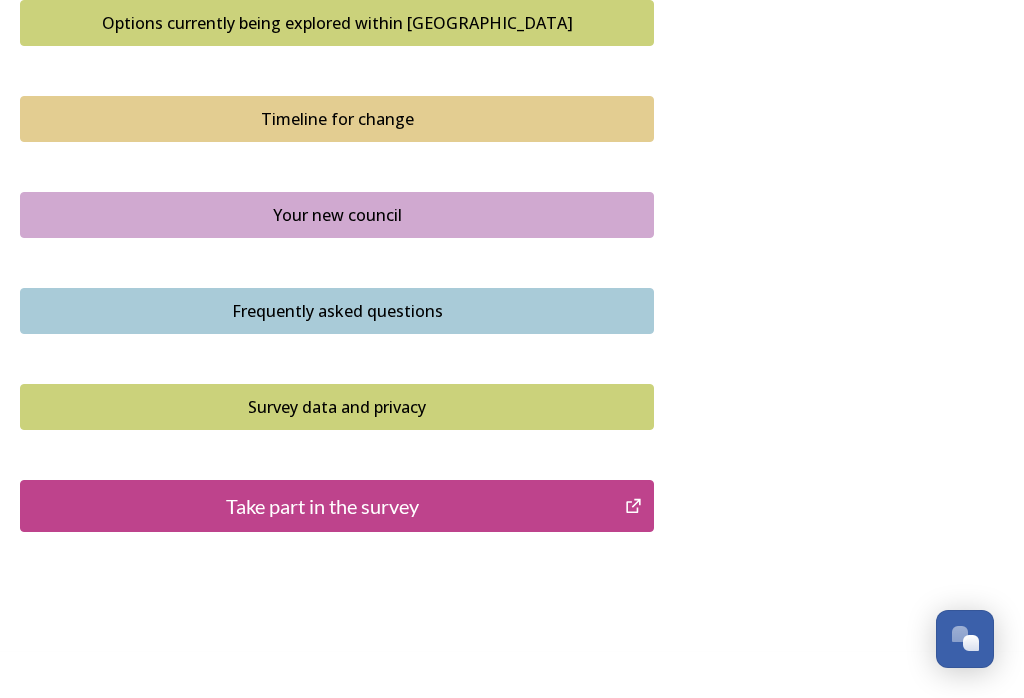 scroll, scrollTop: 1445, scrollLeft: 0, axis: vertical 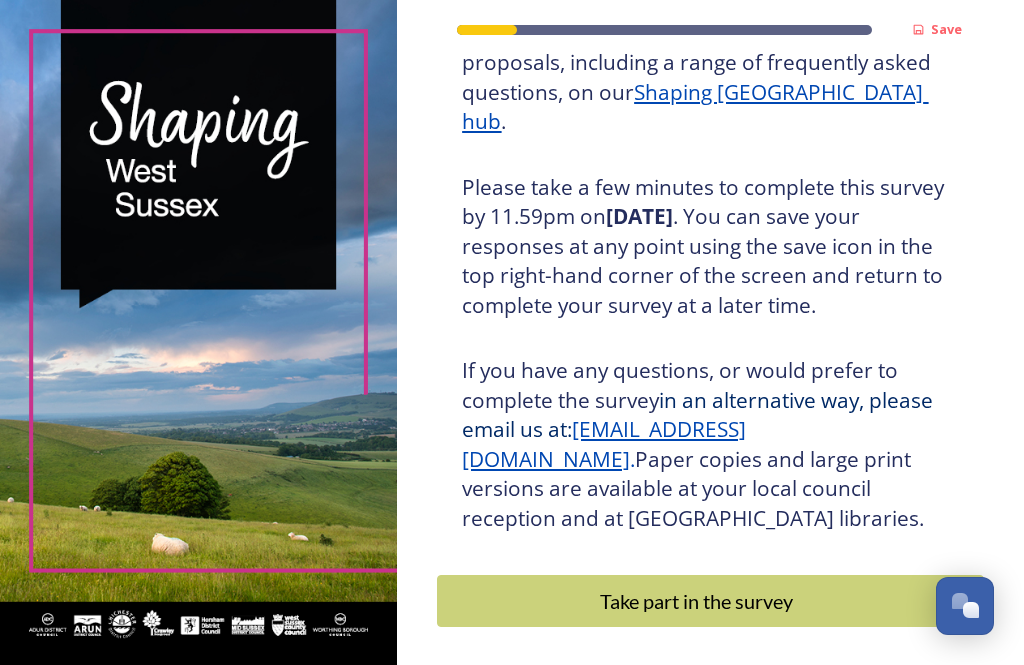 click on "Take part in the survey" at bounding box center [696, 601] 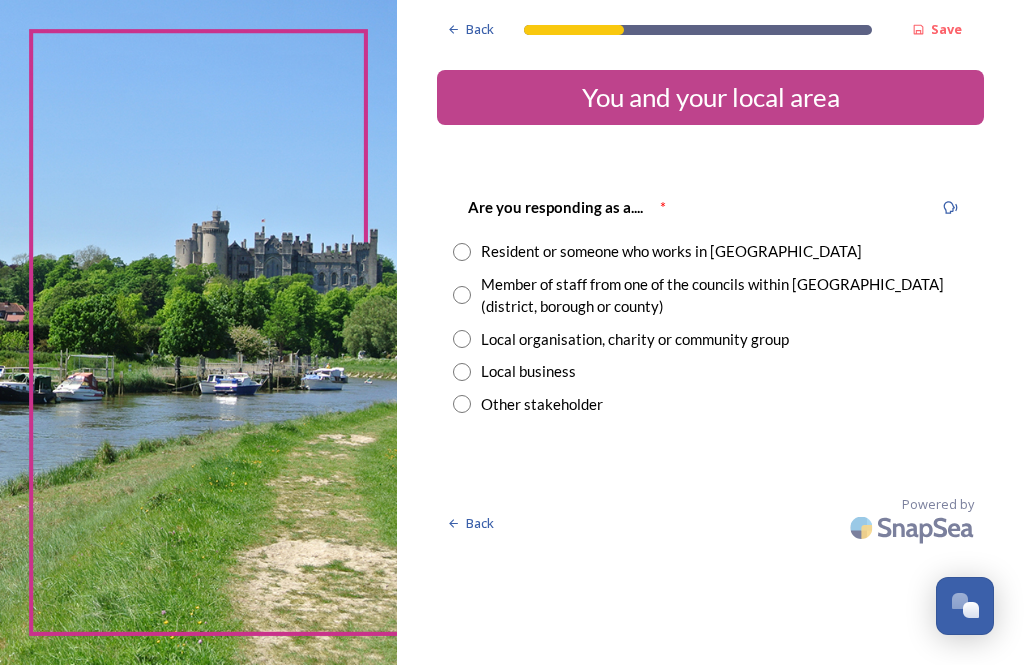click on "Resident or someone who works in [GEOGRAPHIC_DATA]" at bounding box center (710, 251) 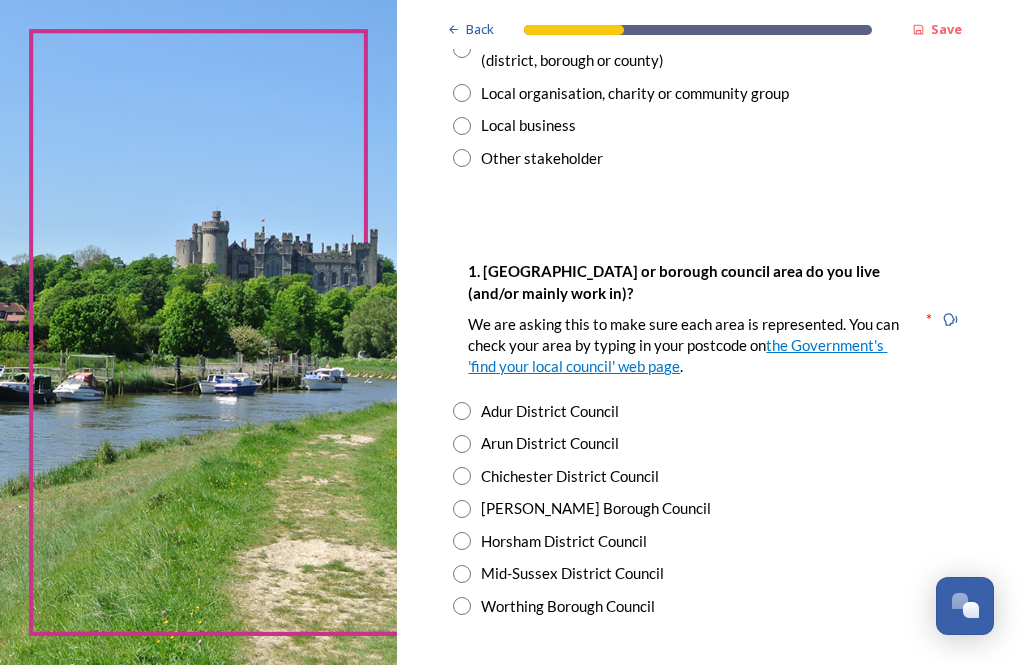 scroll, scrollTop: 249, scrollLeft: 0, axis: vertical 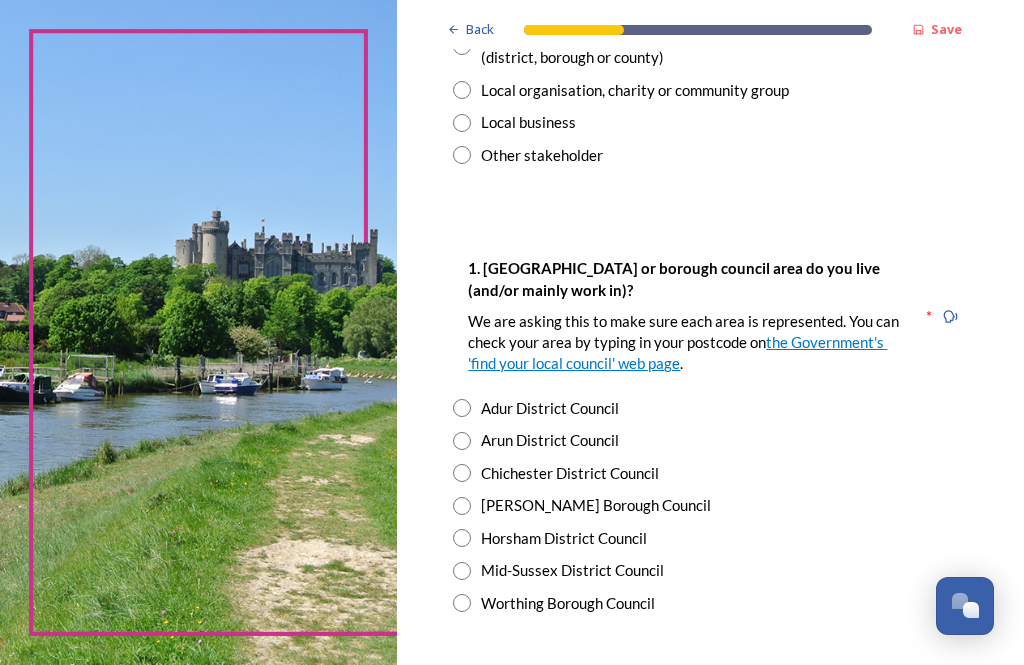 click at bounding box center [462, 441] 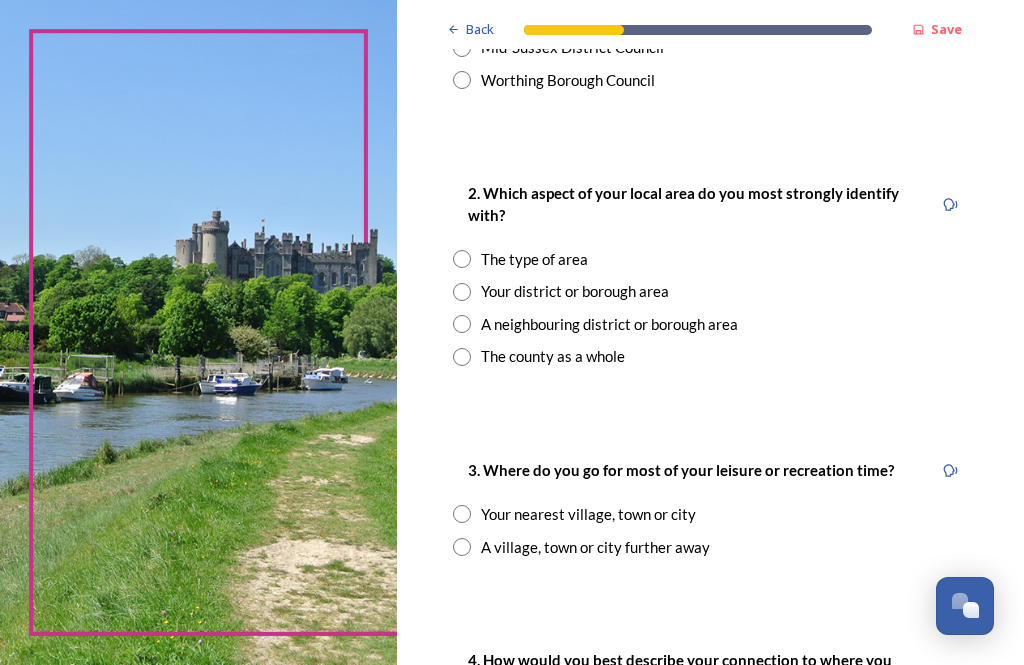 scroll, scrollTop: 777, scrollLeft: 0, axis: vertical 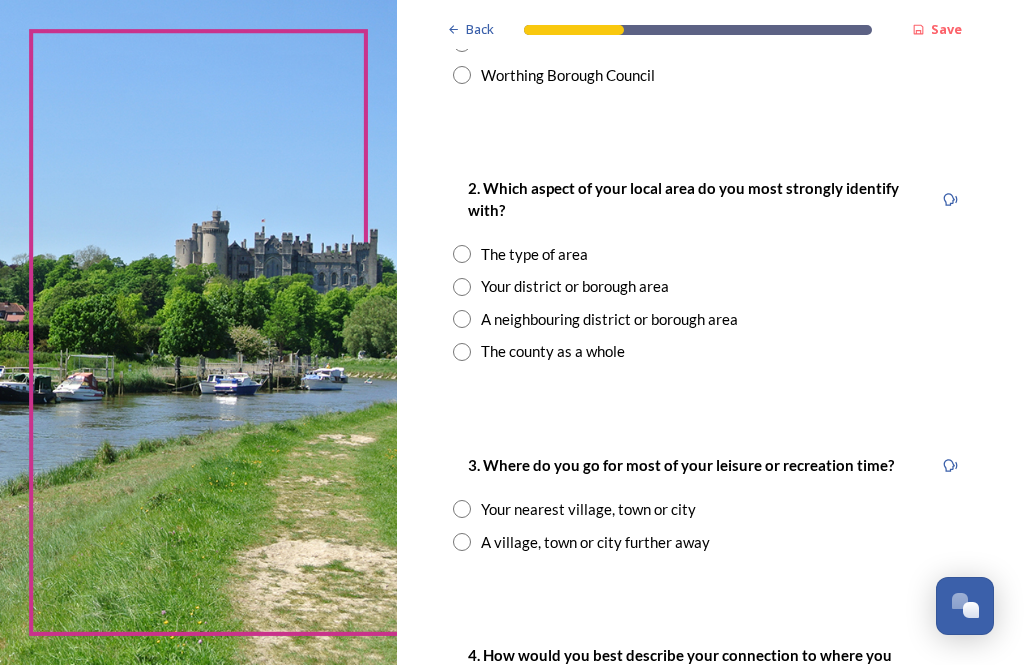 click at bounding box center (462, 287) 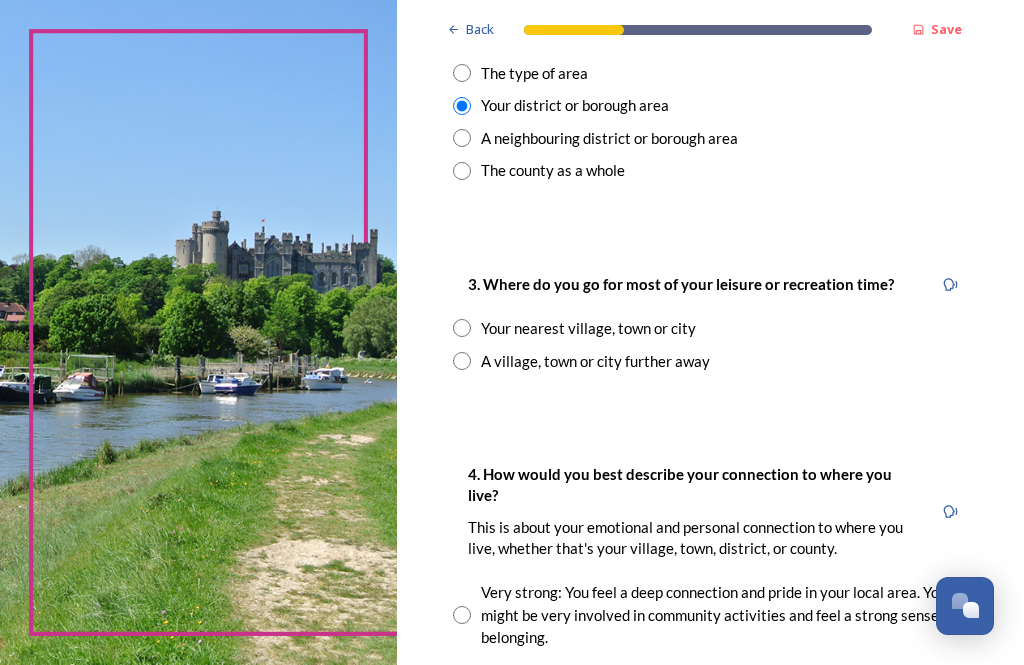 scroll, scrollTop: 968, scrollLeft: 0, axis: vertical 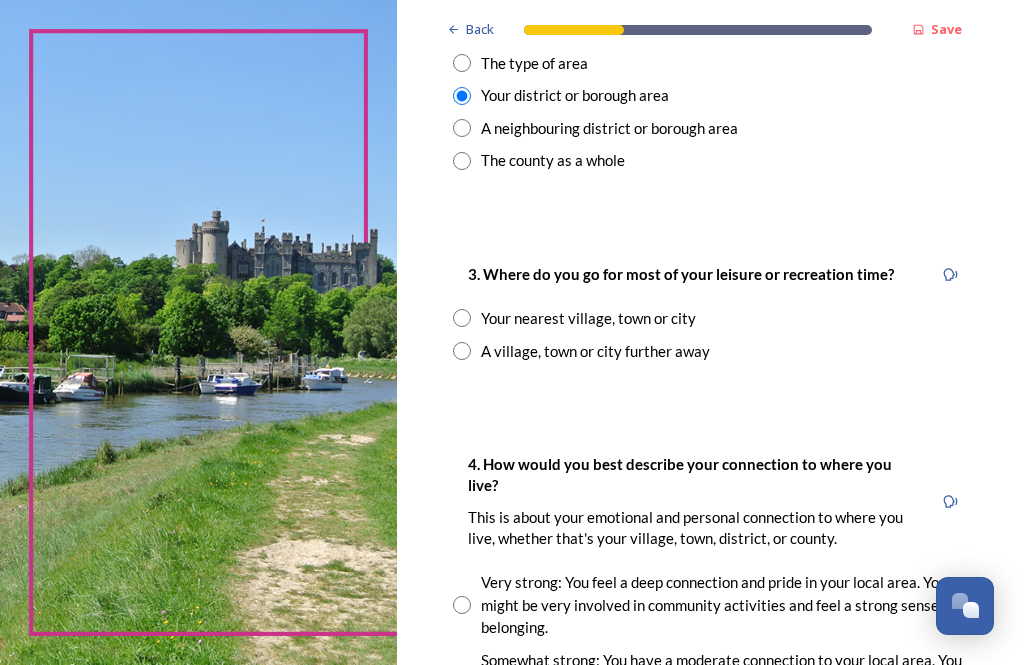 click at bounding box center (462, 318) 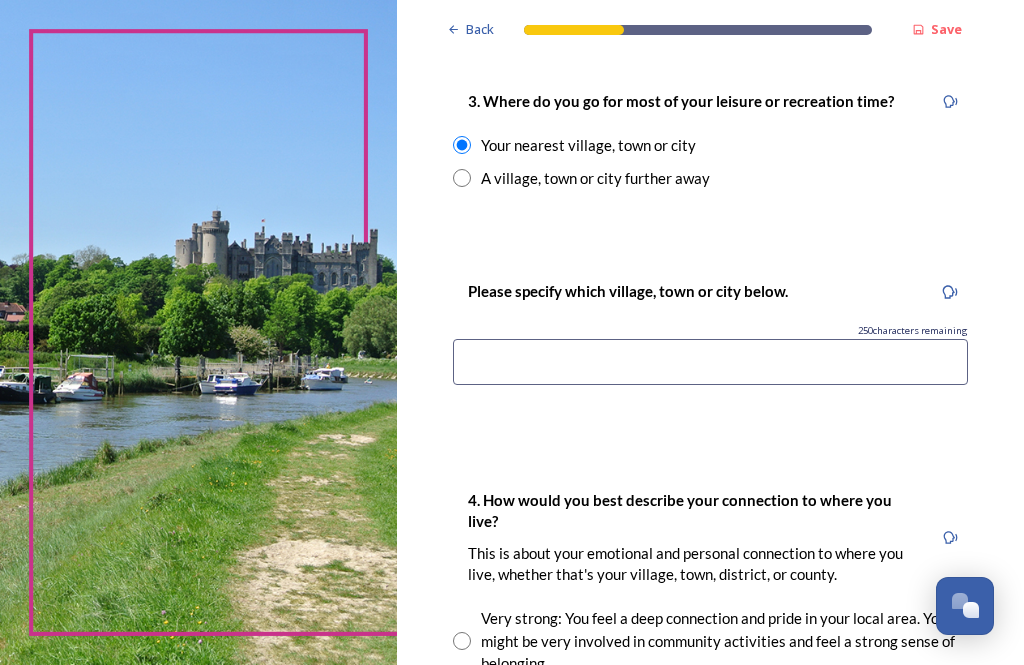 scroll, scrollTop: 1146, scrollLeft: 0, axis: vertical 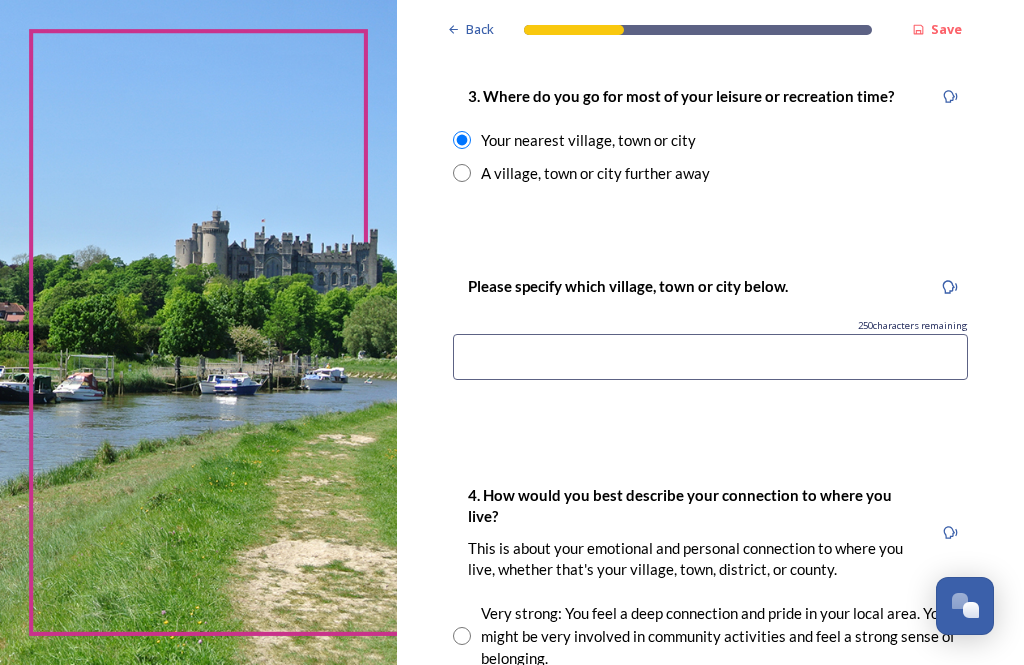 click at bounding box center (710, 357) 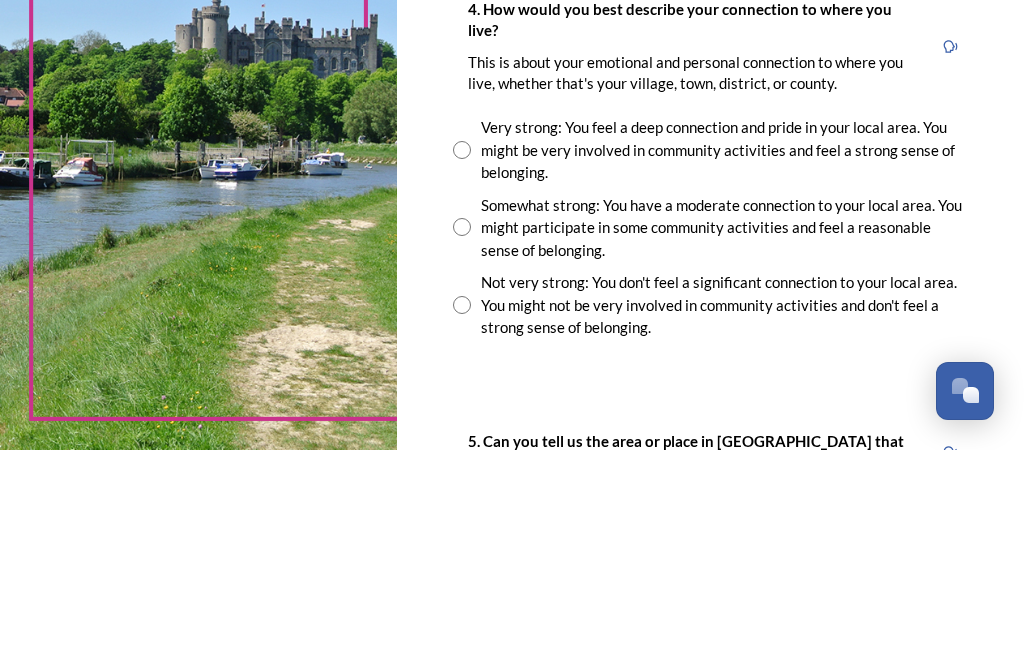 scroll, scrollTop: 1417, scrollLeft: 0, axis: vertical 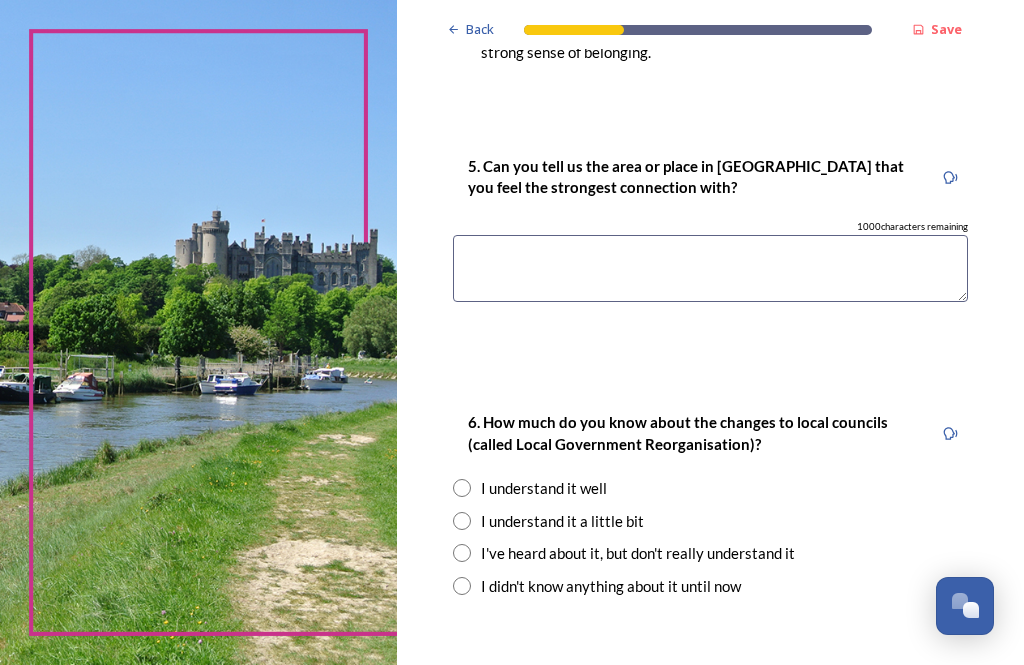 click at bounding box center (710, 268) 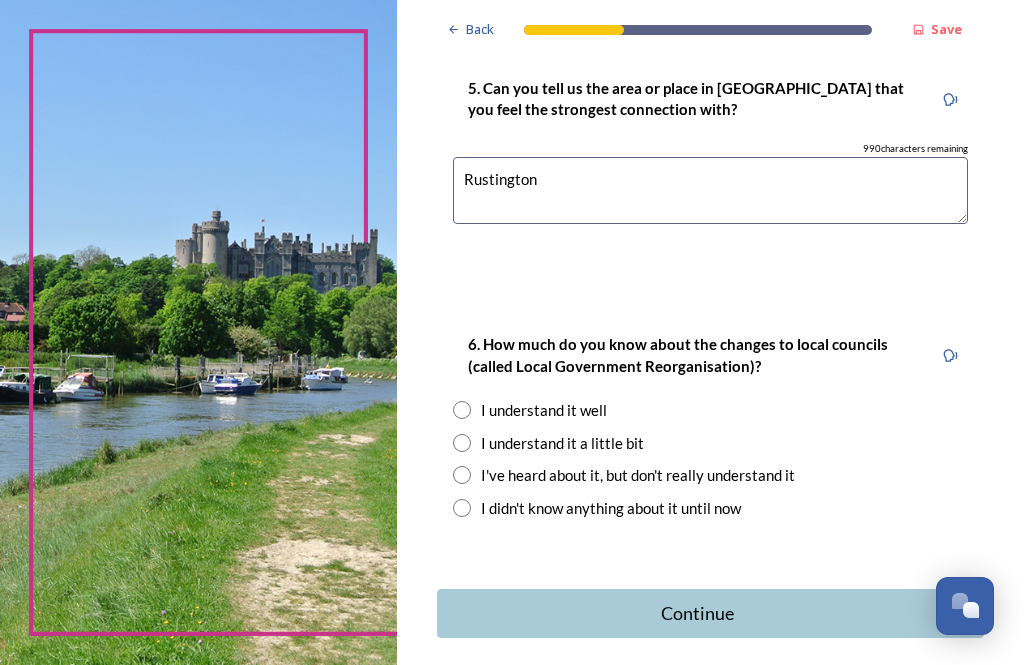 scroll, scrollTop: 1984, scrollLeft: 0, axis: vertical 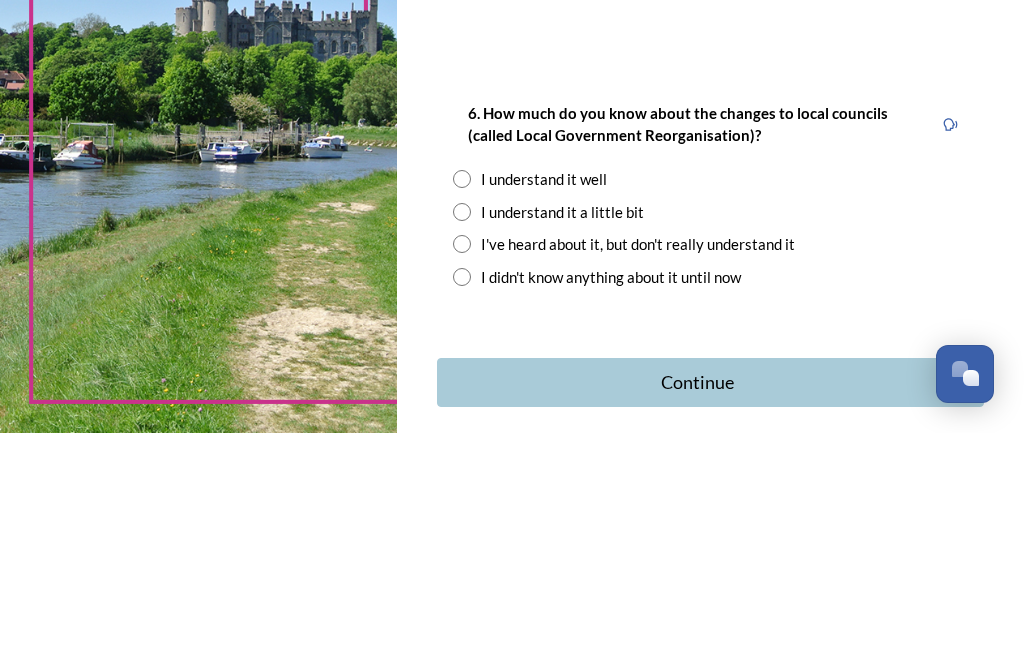 type on "Rustington" 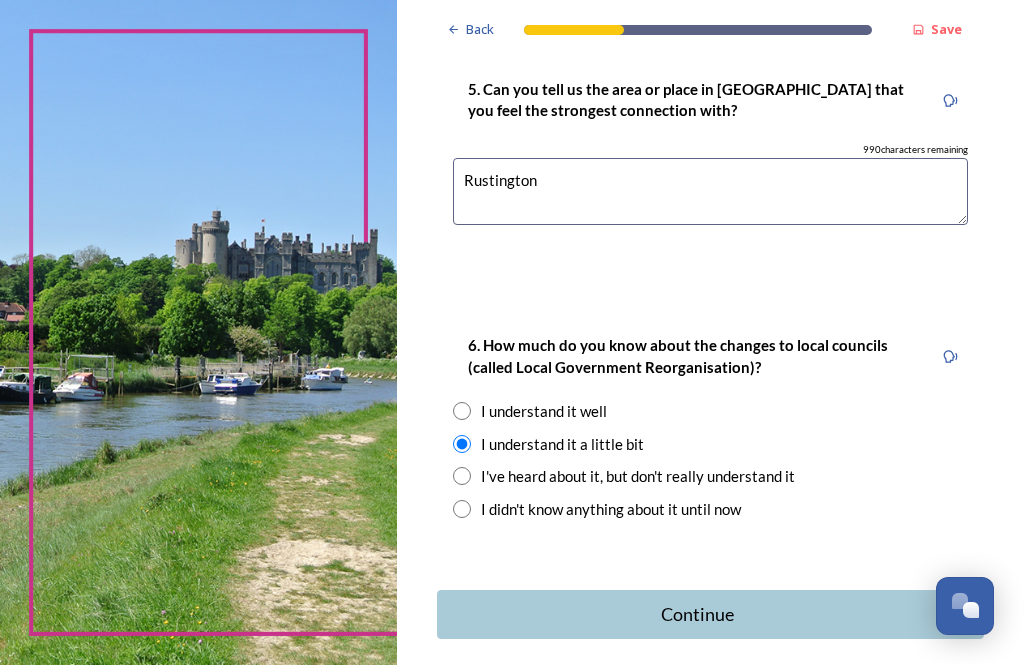 click on "Continue" at bounding box center [697, 614] 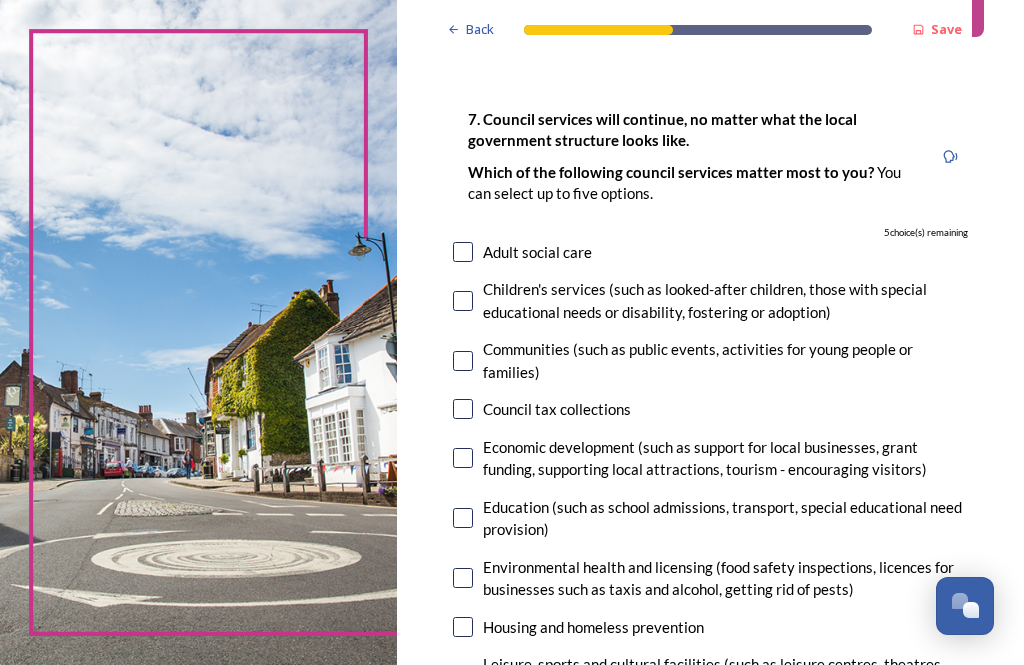 scroll, scrollTop: 88, scrollLeft: 0, axis: vertical 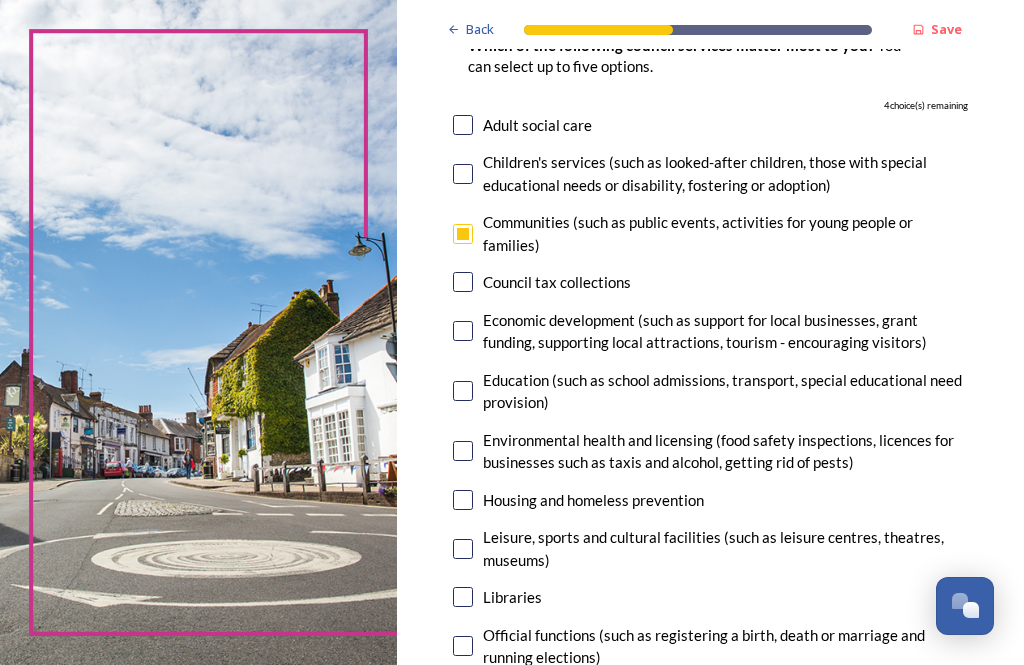 click at bounding box center [463, 391] 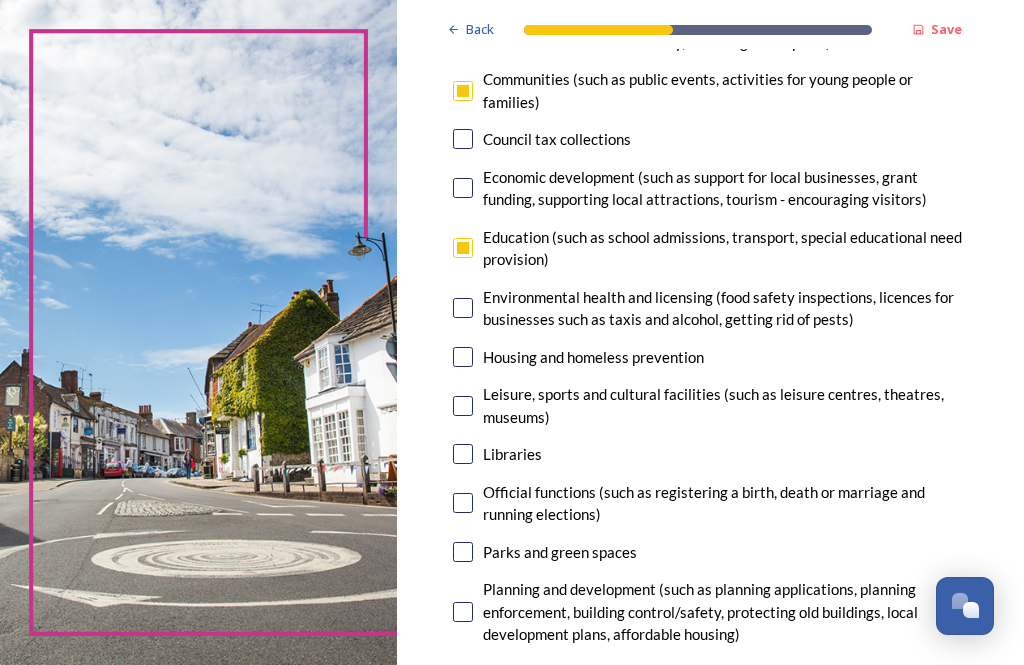 scroll, scrollTop: 369, scrollLeft: 0, axis: vertical 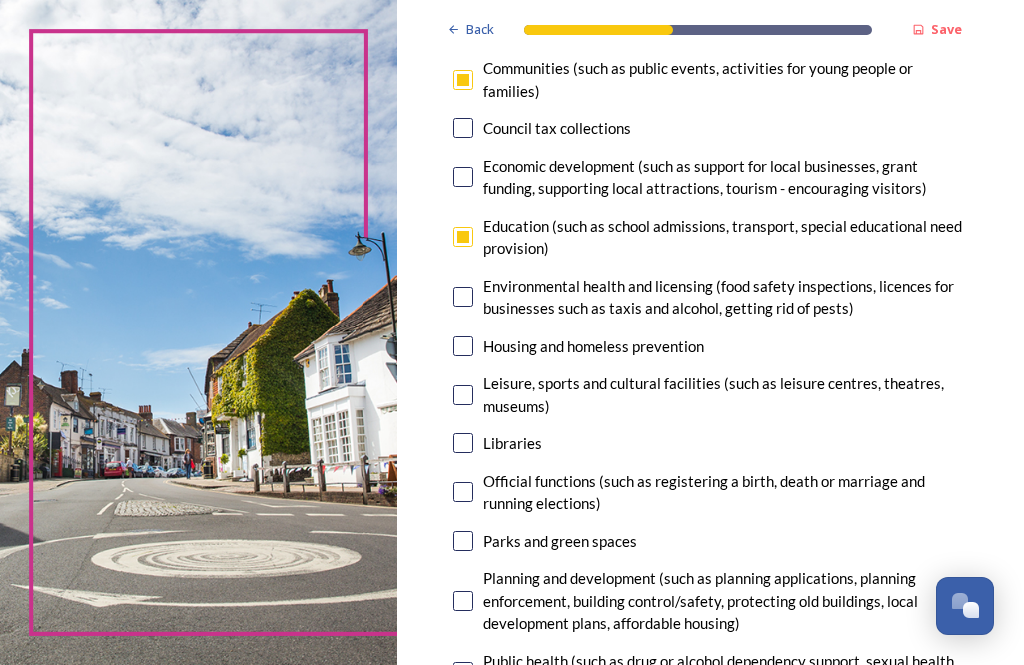 click at bounding box center (463, 395) 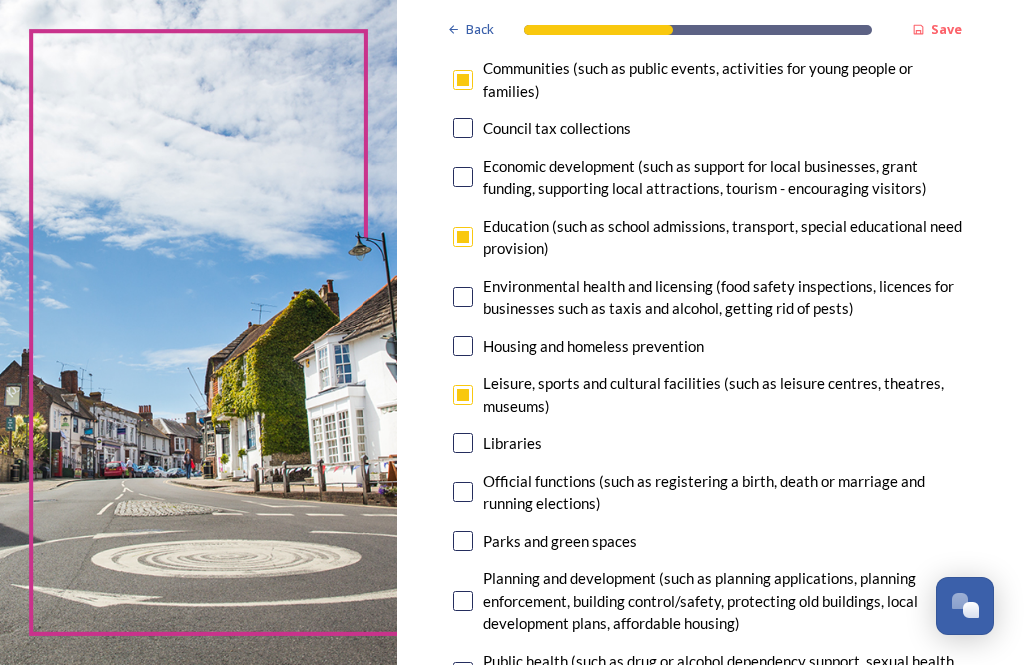 click at bounding box center (463, 443) 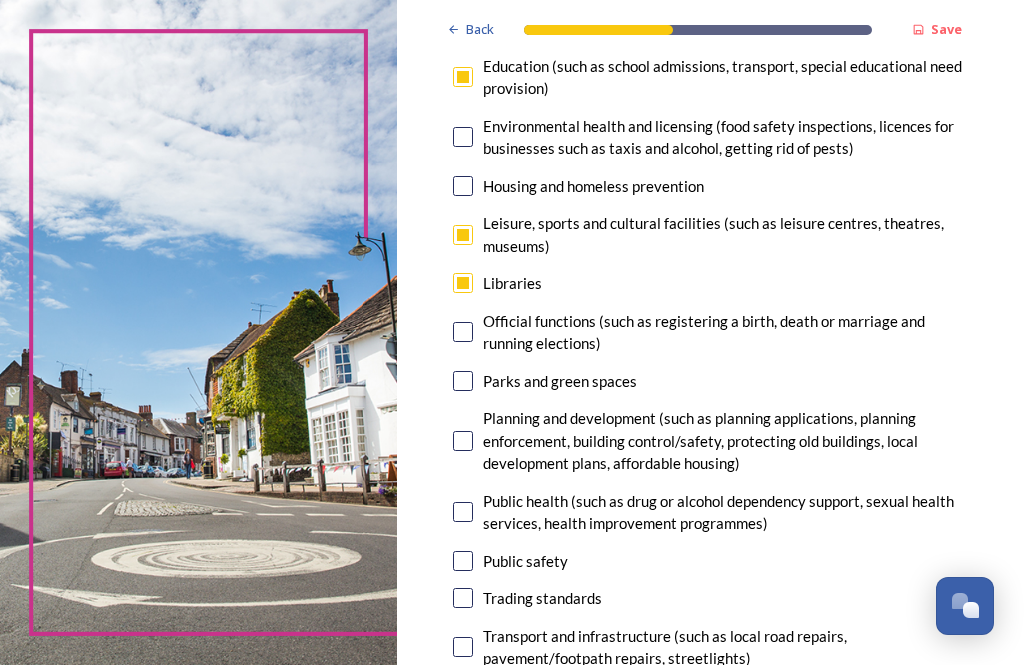 scroll, scrollTop: 534, scrollLeft: 0, axis: vertical 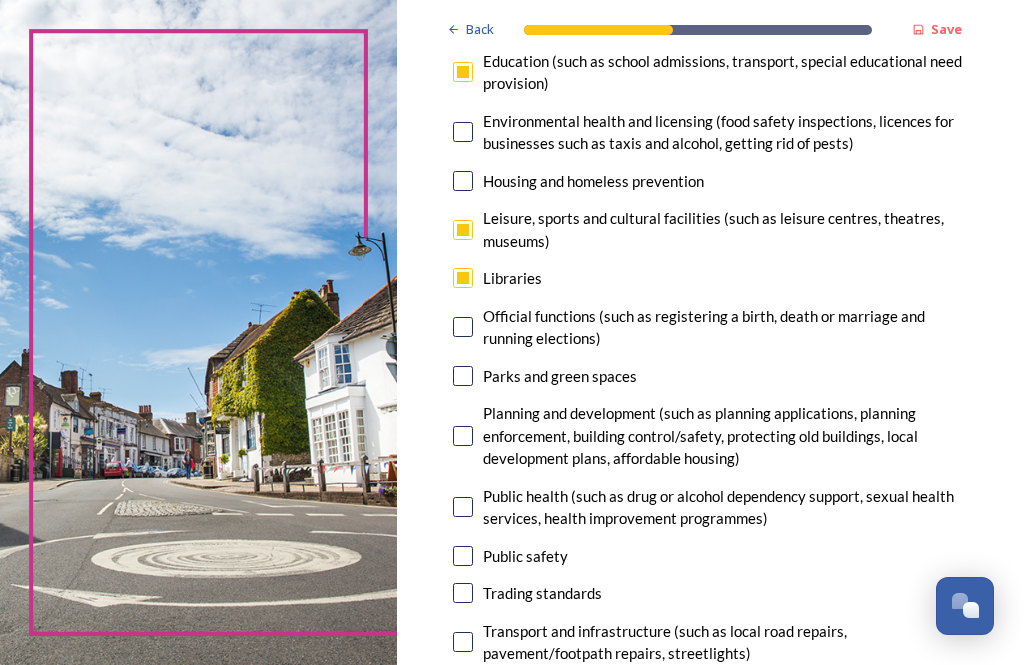 click at bounding box center (463, 327) 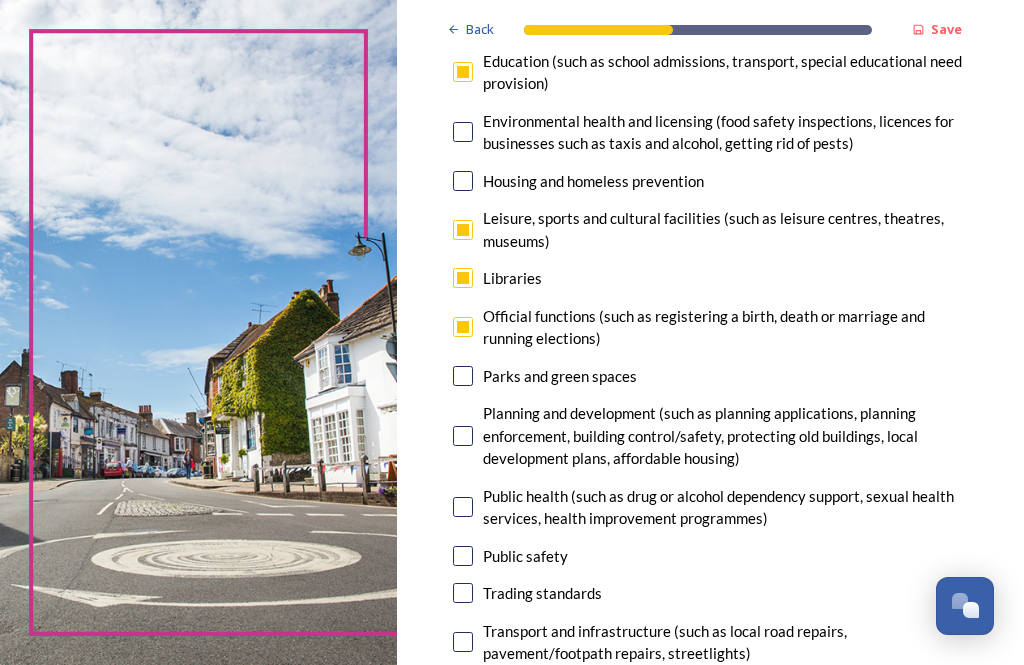 click at bounding box center (463, 376) 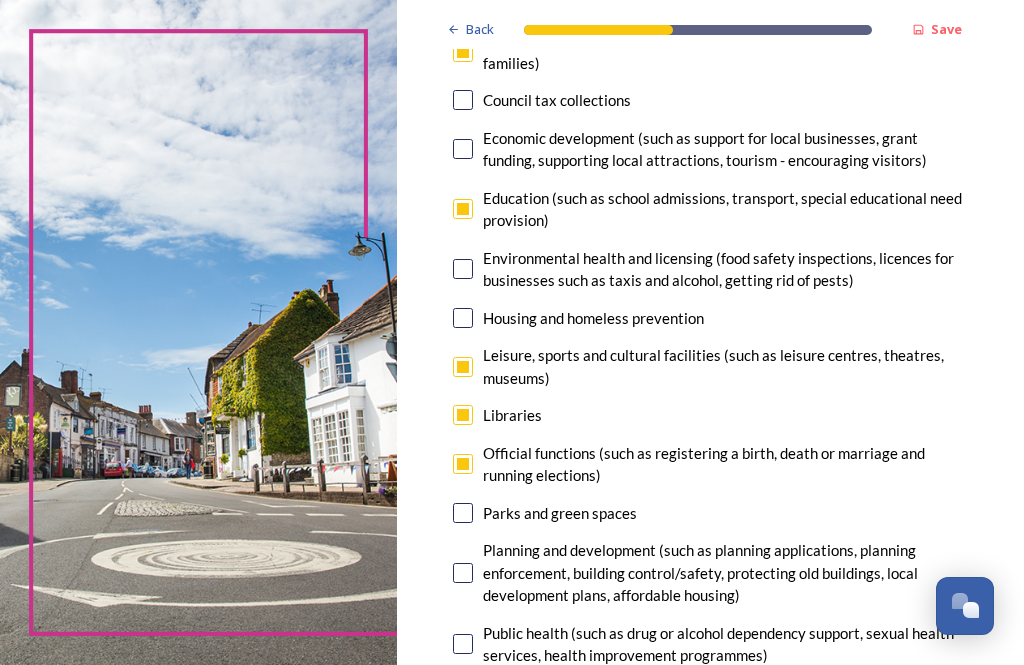 scroll, scrollTop: 397, scrollLeft: 0, axis: vertical 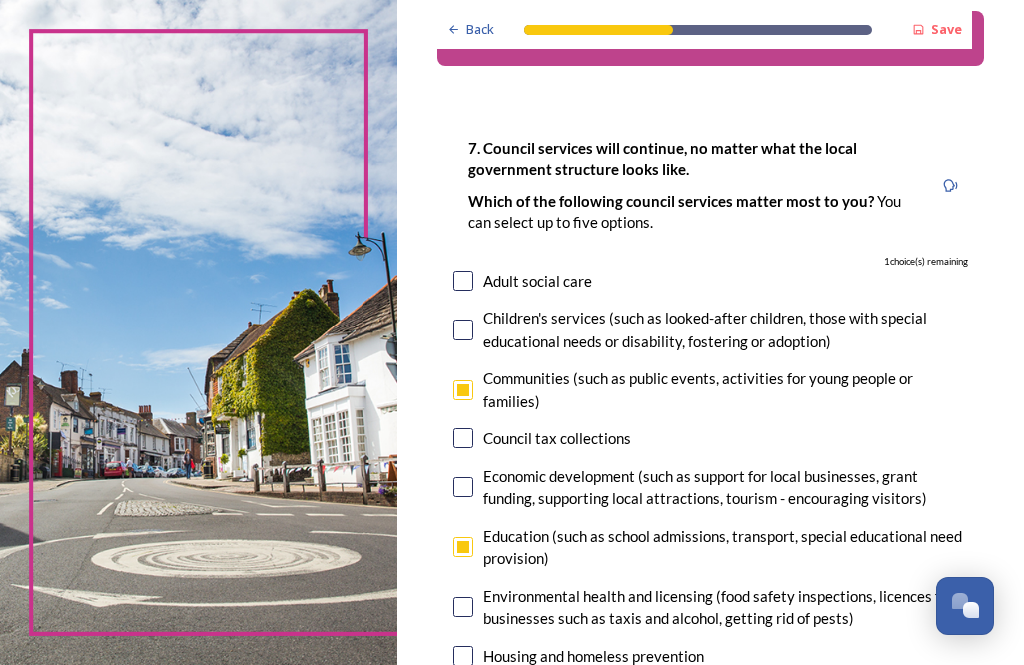 click at bounding box center [463, 390] 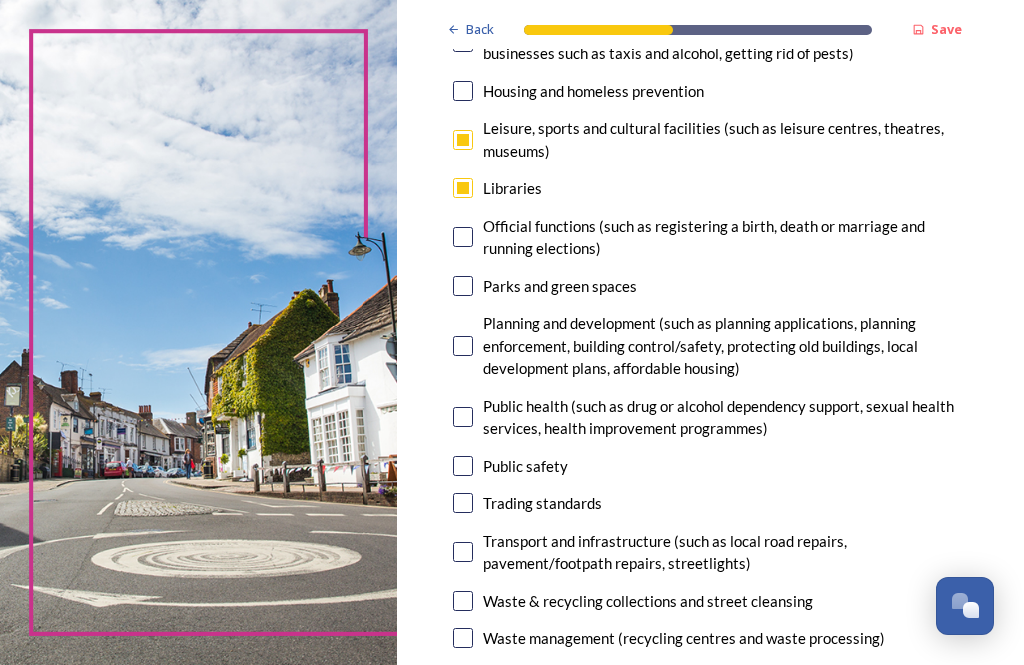 scroll, scrollTop: 624, scrollLeft: 0, axis: vertical 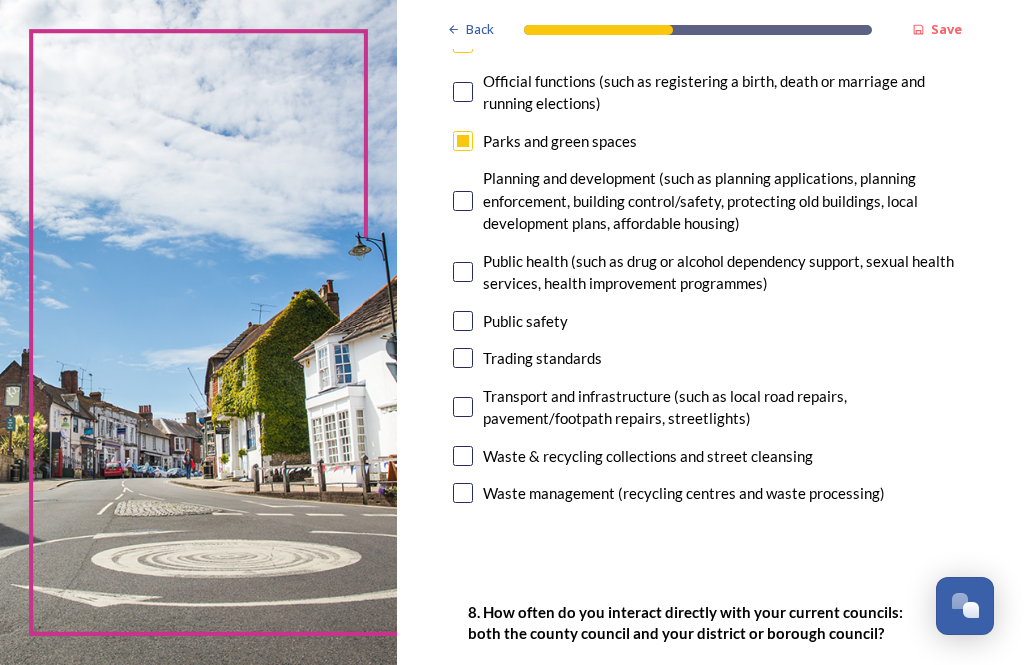 click at bounding box center (463, 321) 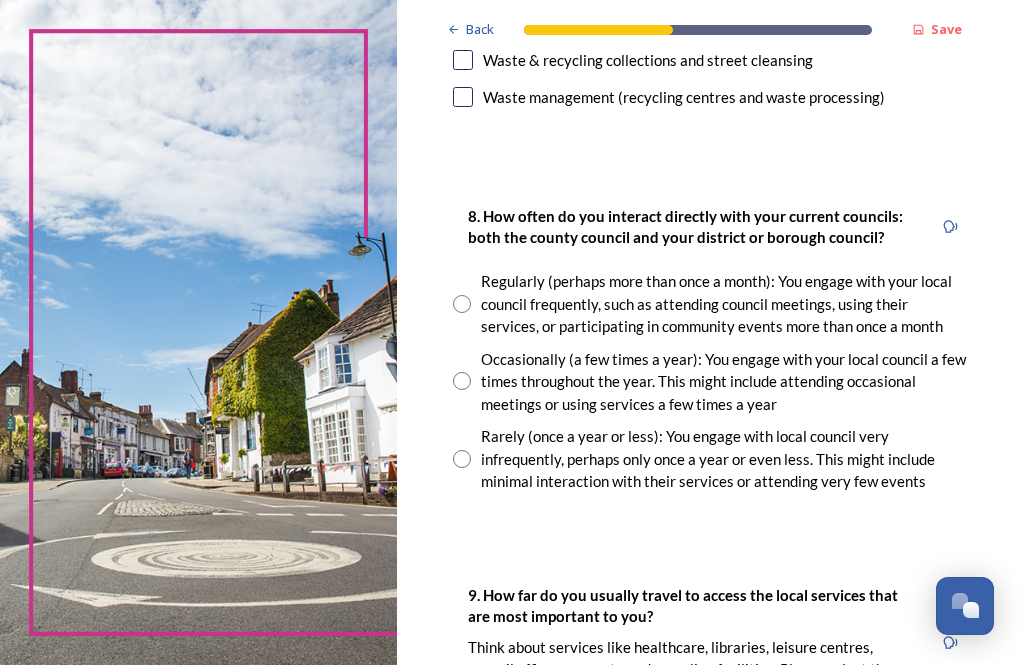 scroll, scrollTop: 1146, scrollLeft: 0, axis: vertical 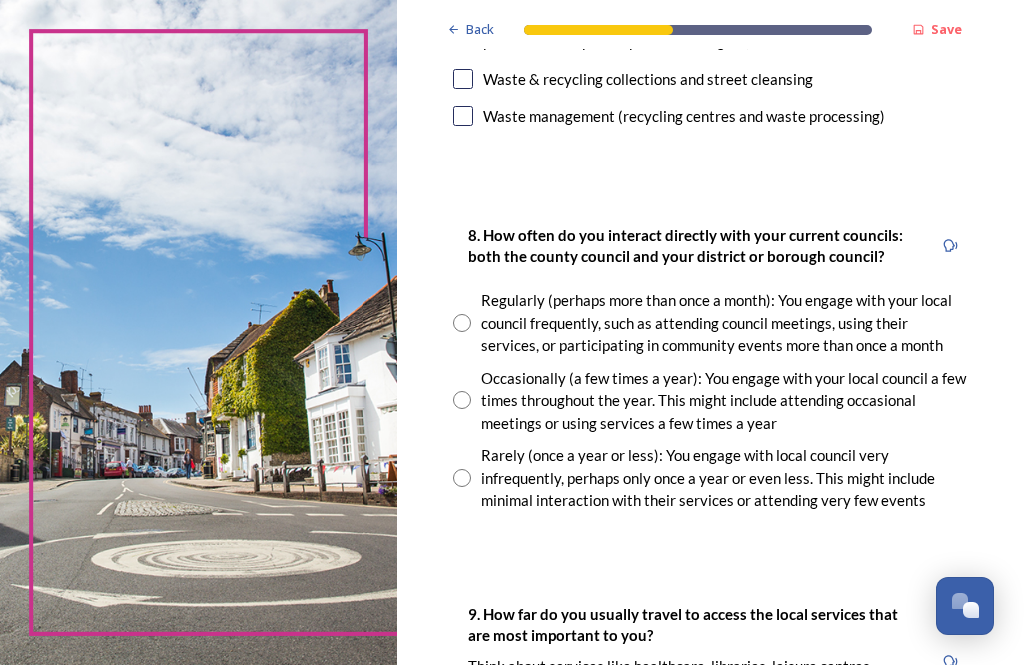 click at bounding box center [462, 400] 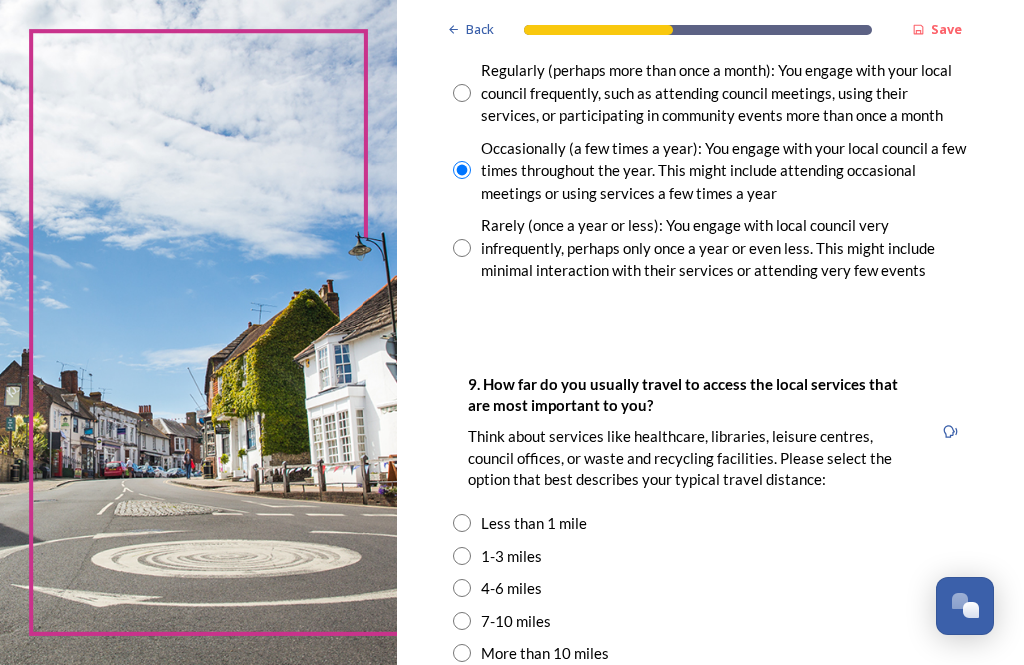 scroll, scrollTop: 1379, scrollLeft: 0, axis: vertical 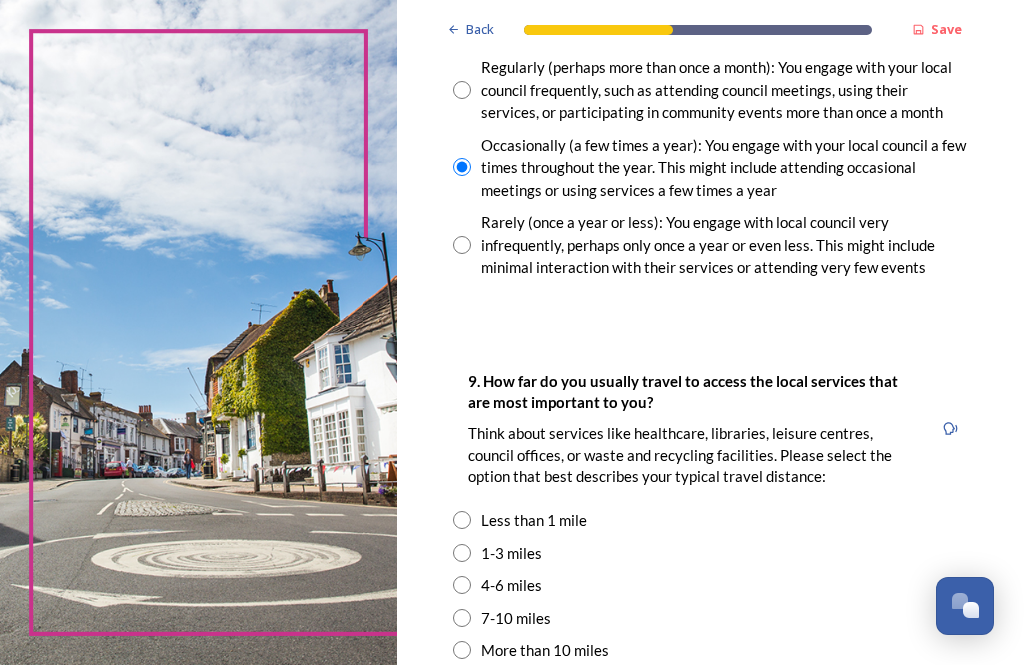click at bounding box center [462, 520] 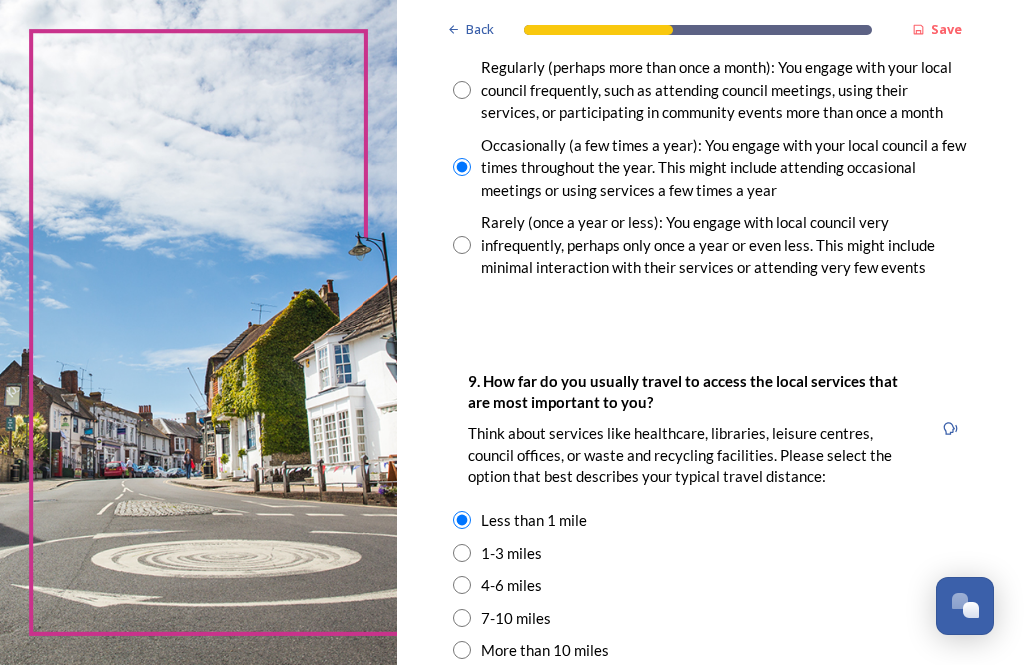 click at bounding box center [462, 553] 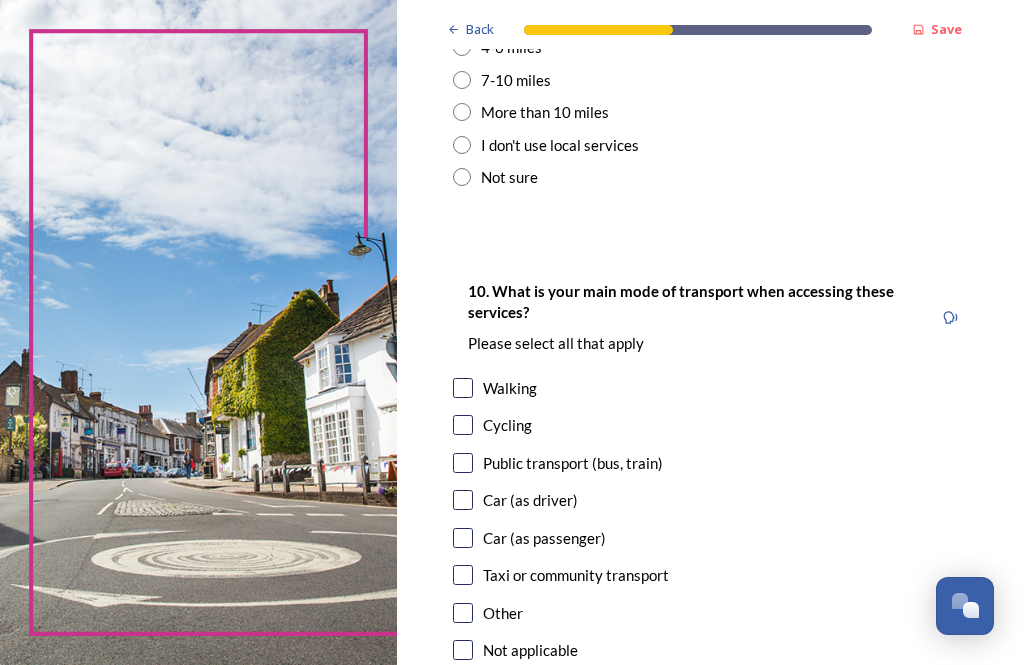 scroll, scrollTop: 1918, scrollLeft: 0, axis: vertical 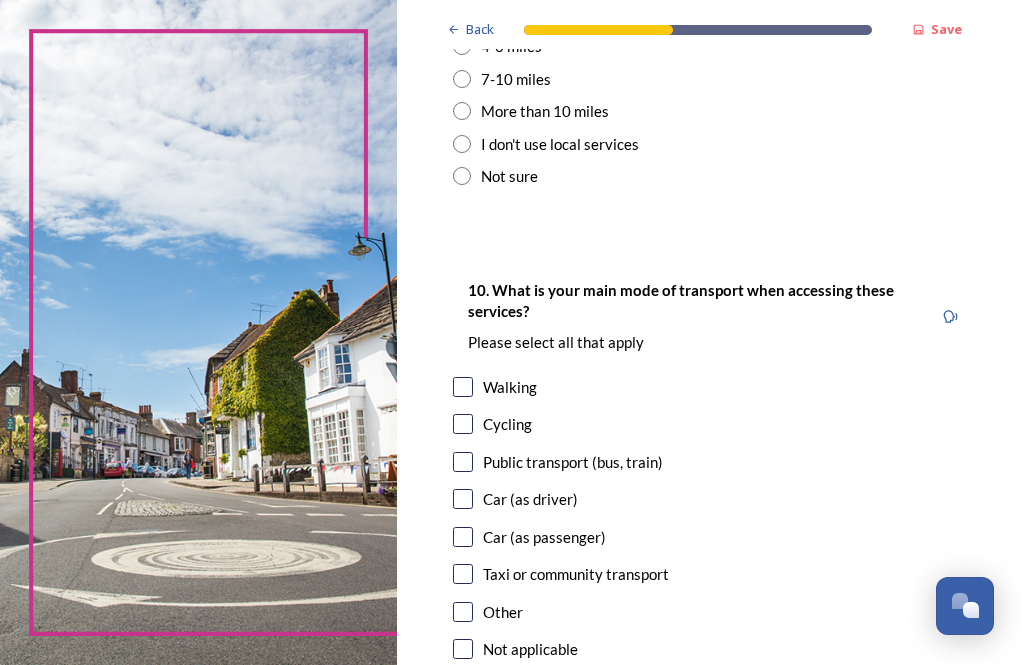 click at bounding box center [463, 387] 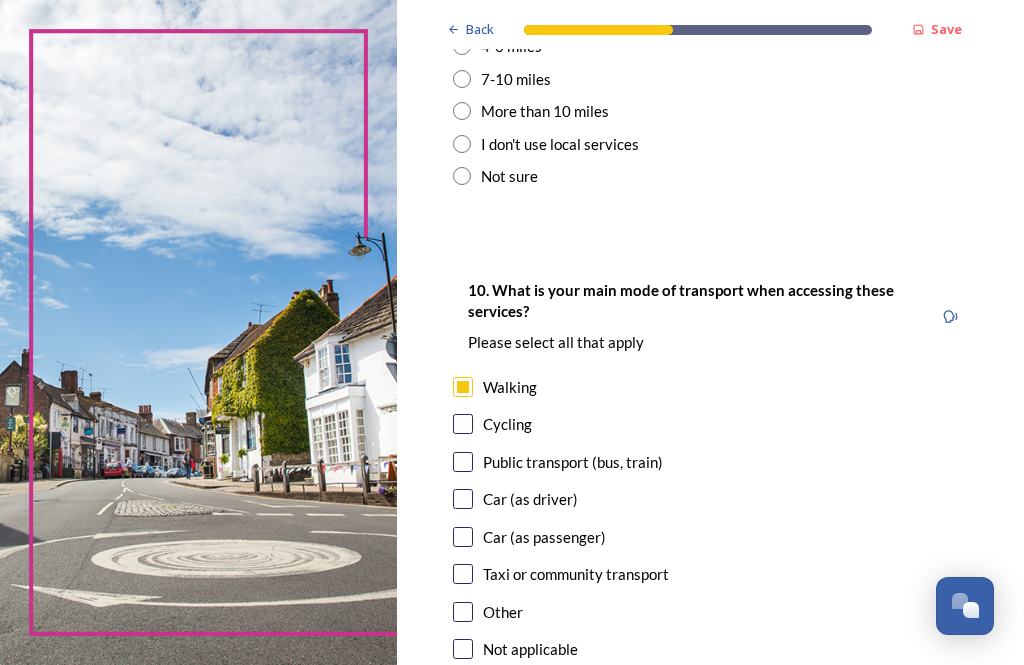 click at bounding box center [463, 424] 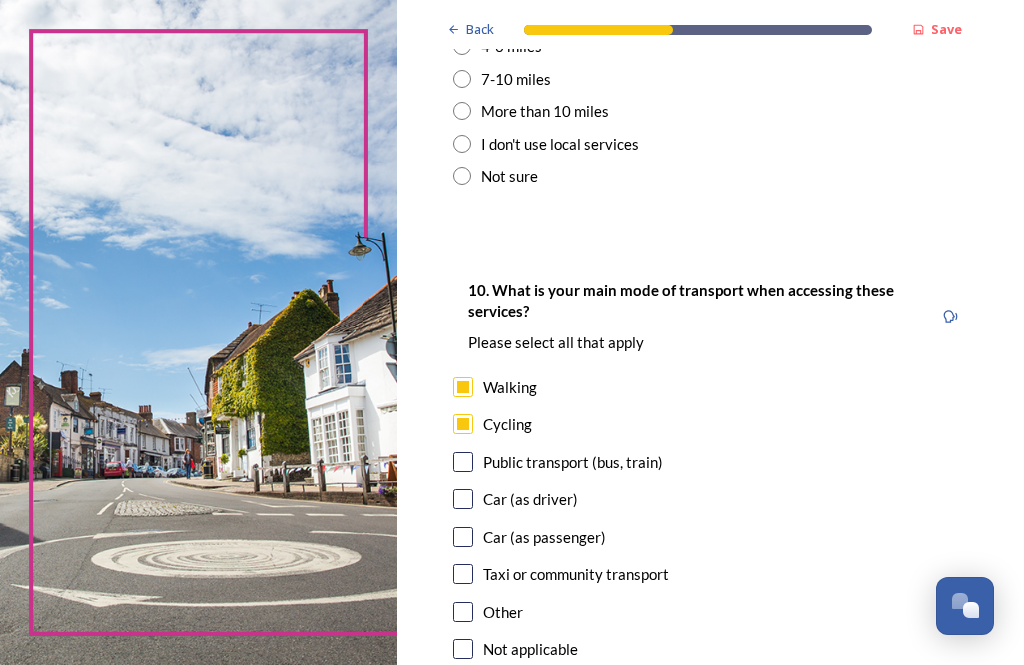 click at bounding box center (463, 499) 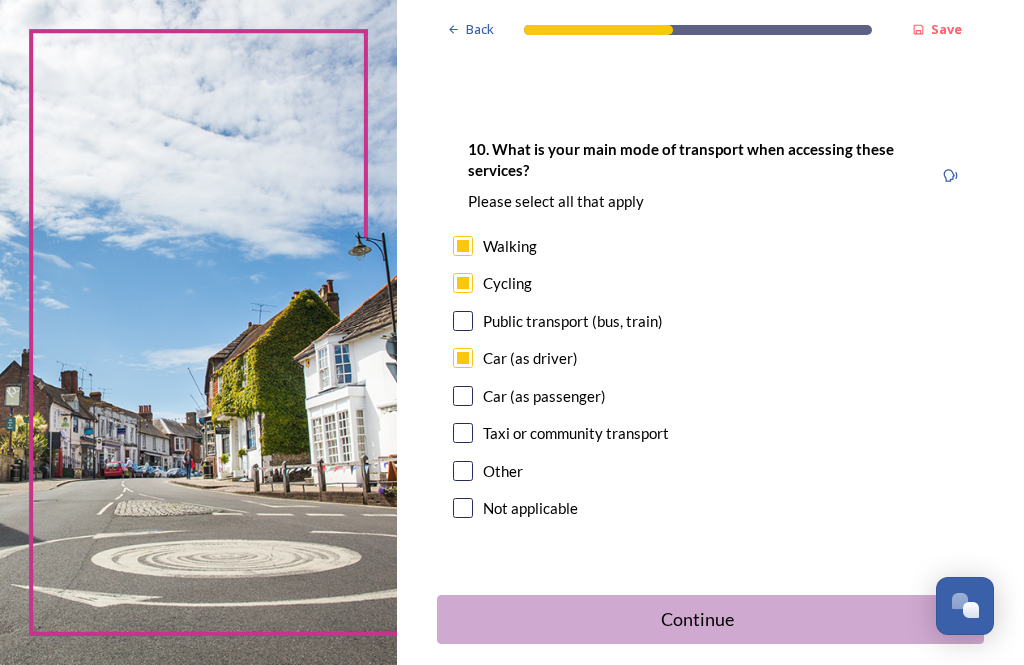 scroll, scrollTop: 2057, scrollLeft: 0, axis: vertical 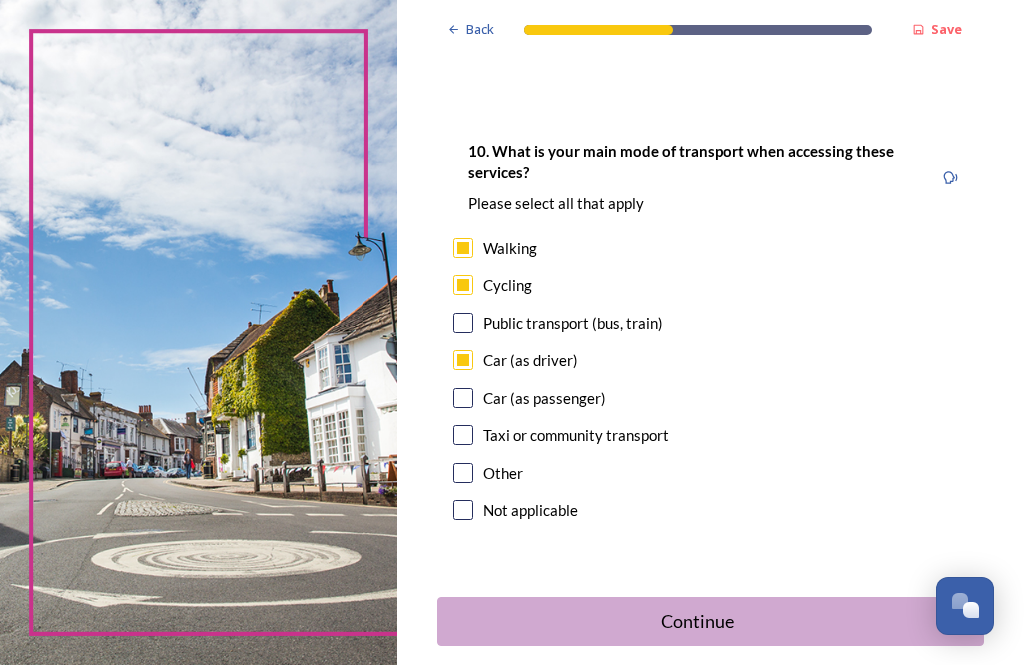 click on "Continue" at bounding box center (697, 621) 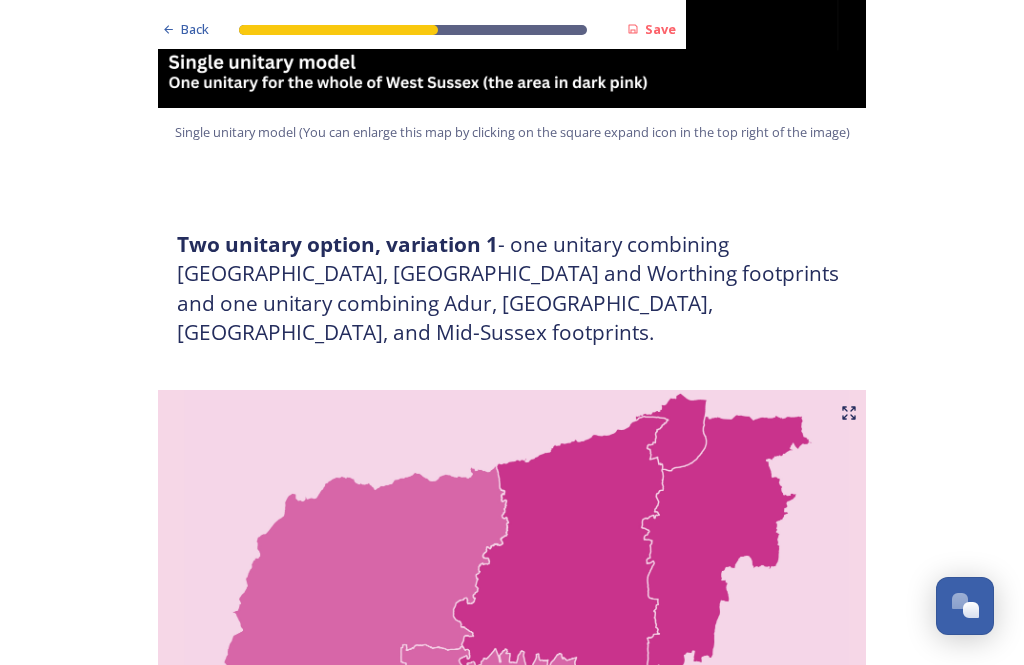 scroll, scrollTop: 965, scrollLeft: 0, axis: vertical 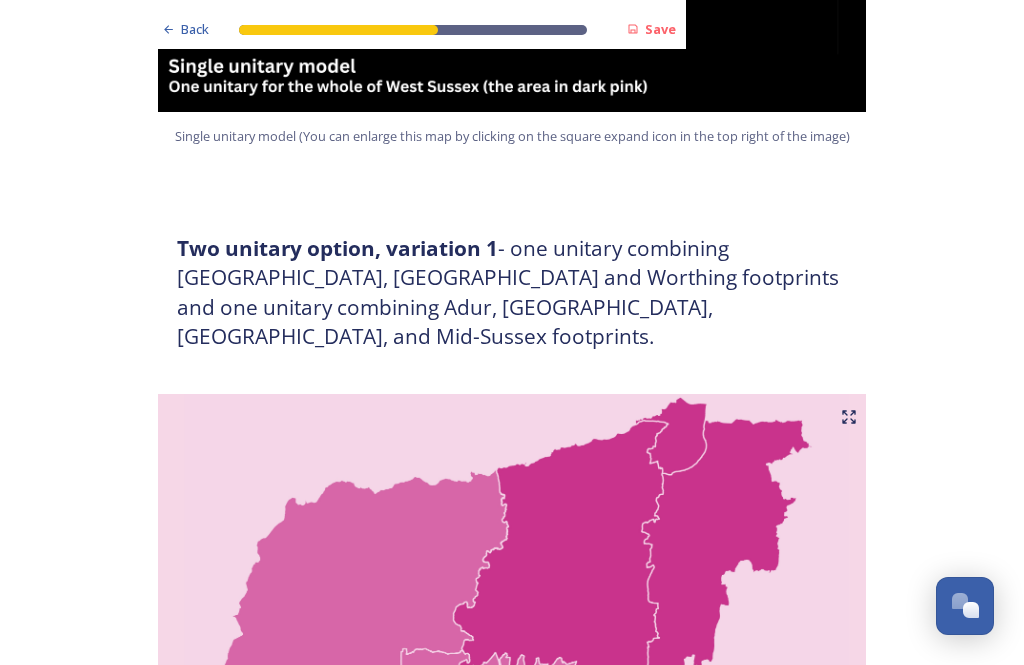 click on "Back Save Prioritising future services As explained on our  Shaping [GEOGRAPHIC_DATA] hub , Local Government Reorganisation for [GEOGRAPHIC_DATA] means that the county, district and borough councils will be replaced with one, or more than one, single-tier council (referred to as a unitary council) to deliver all your services.  Options currently being explored within [GEOGRAPHIC_DATA] are detailed on our  hub , but map visuals can be found below. A single county unitary , bringing the County Council and all seven District and Borough Councils services together to form a new unitary council for [GEOGRAPHIC_DATA]. Single unitary model (You can enlarge this map by clicking on the square expand icon in the top right of the image) Two unitary option, variation 1  -   one unitary combining Arun, [GEOGRAPHIC_DATA] and Worthing footprints and one unitary combining Adur, [GEOGRAPHIC_DATA], [GEOGRAPHIC_DATA], and Mid-Sussex footprints. Two unitary model variation 1 (You can enlarge this map by clicking on the square expand icon in the top right of the image) * Other 5" at bounding box center (512, 2157) 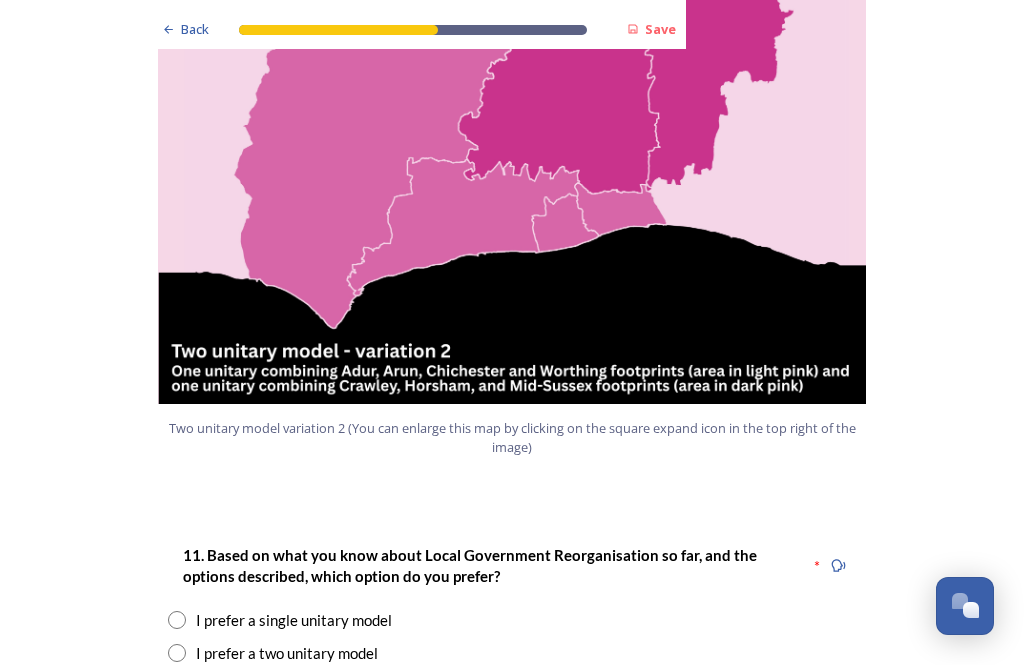 scroll, scrollTop: 2301, scrollLeft: 0, axis: vertical 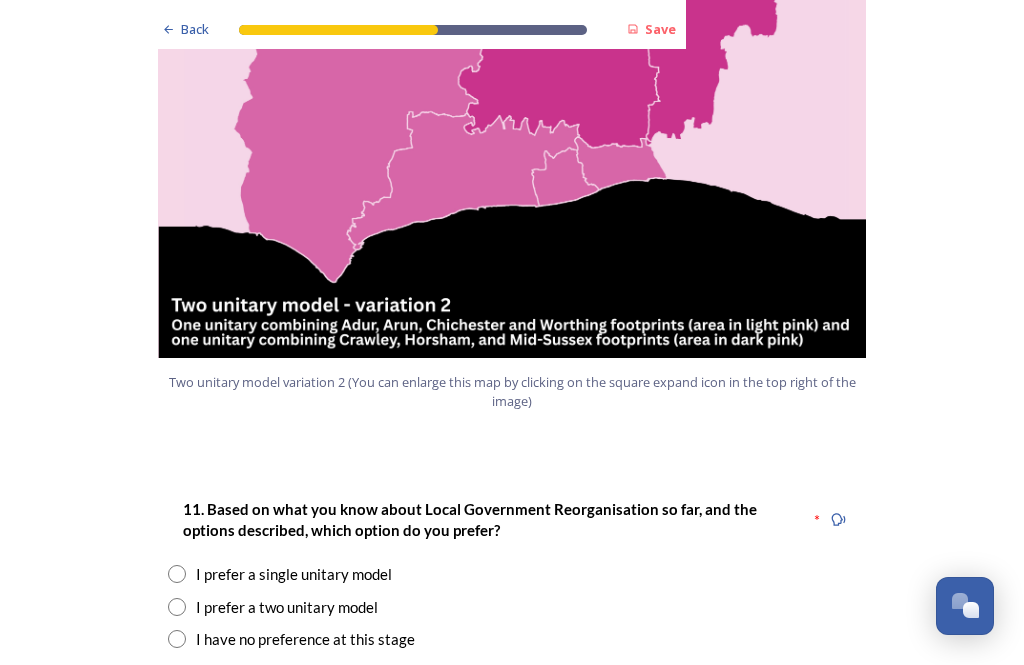 click at bounding box center (177, 607) 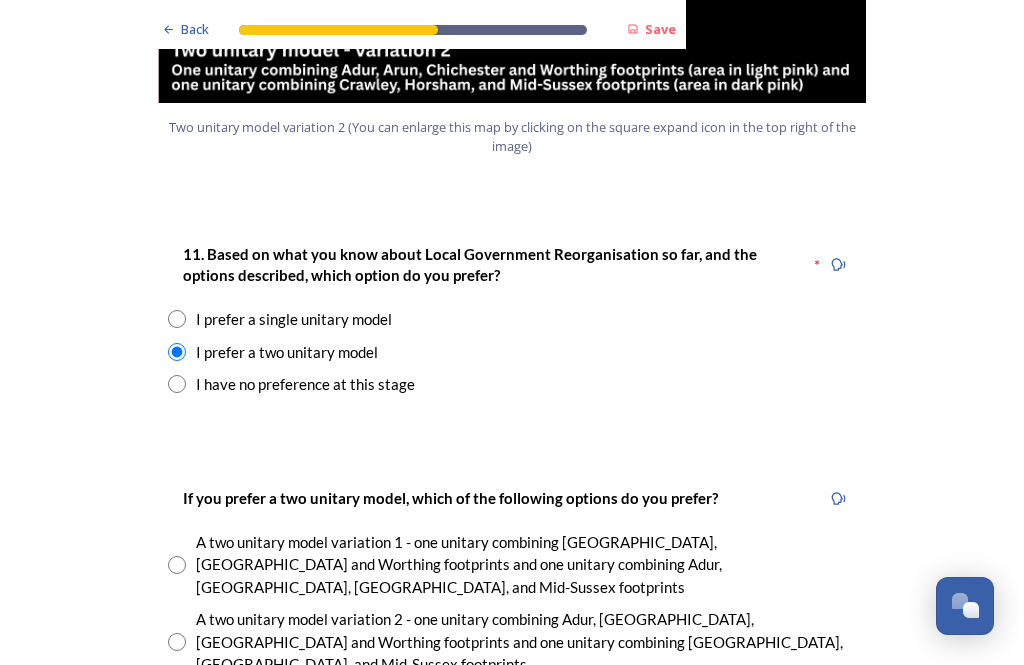 scroll, scrollTop: 2564, scrollLeft: 0, axis: vertical 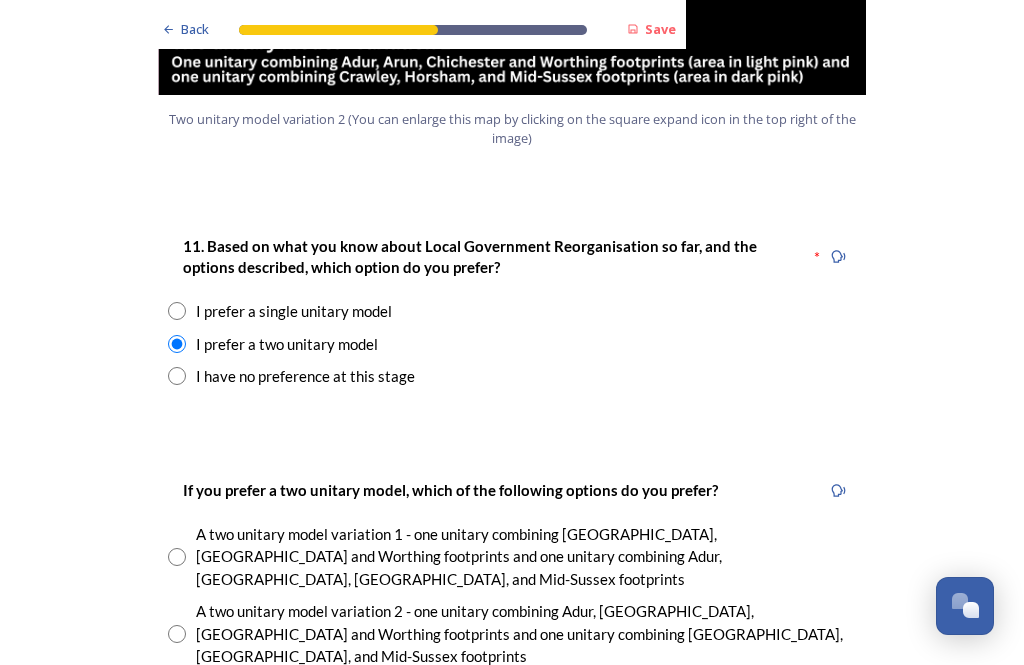 click at bounding box center [177, 557] 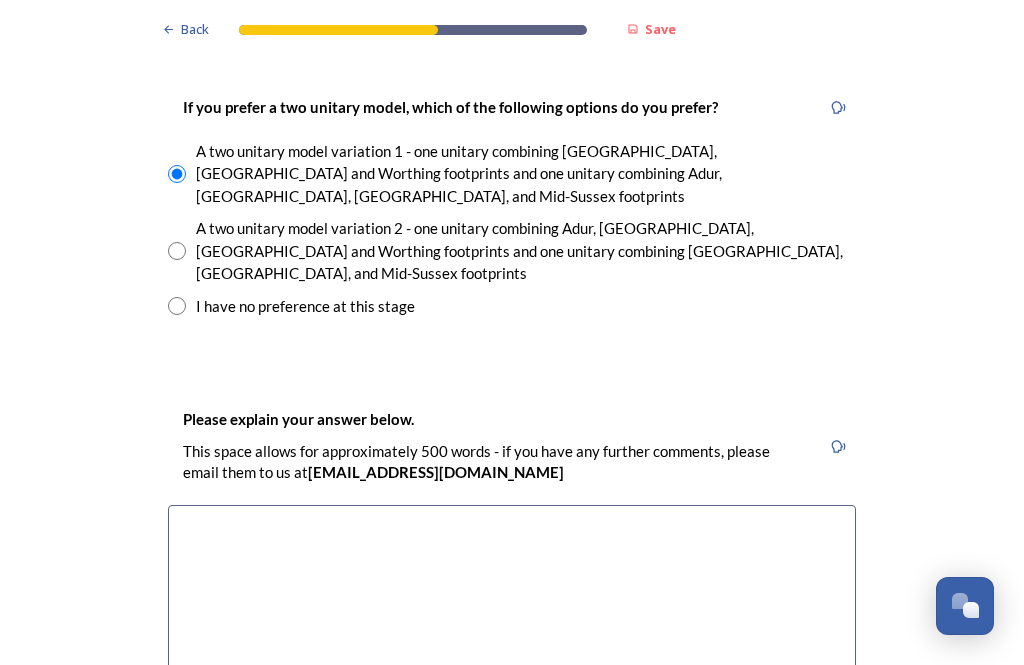 scroll, scrollTop: 2993, scrollLeft: 0, axis: vertical 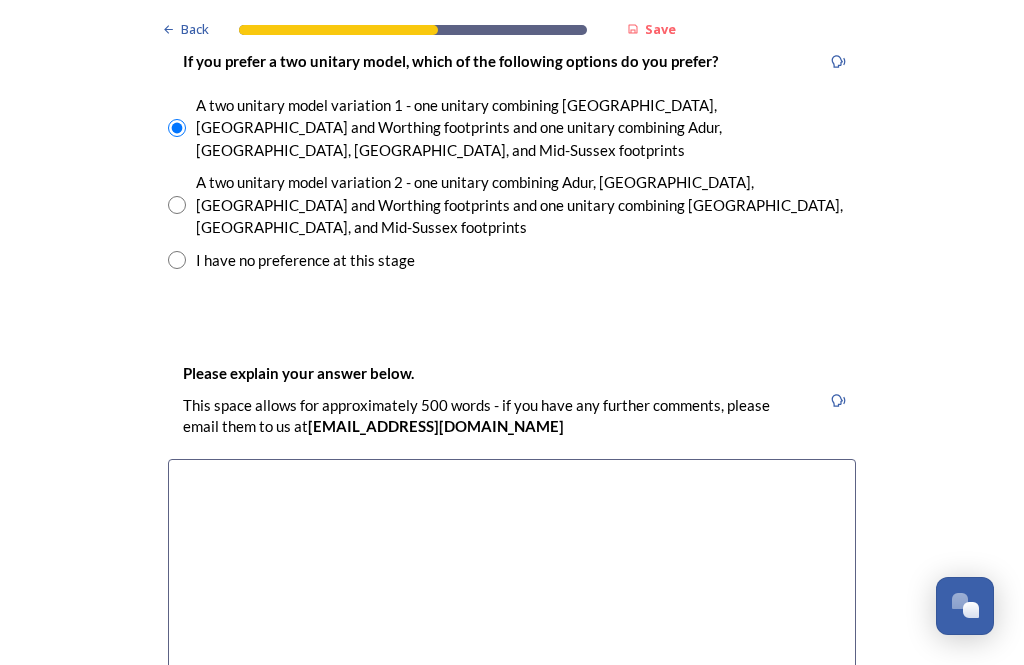 click at bounding box center [512, 571] 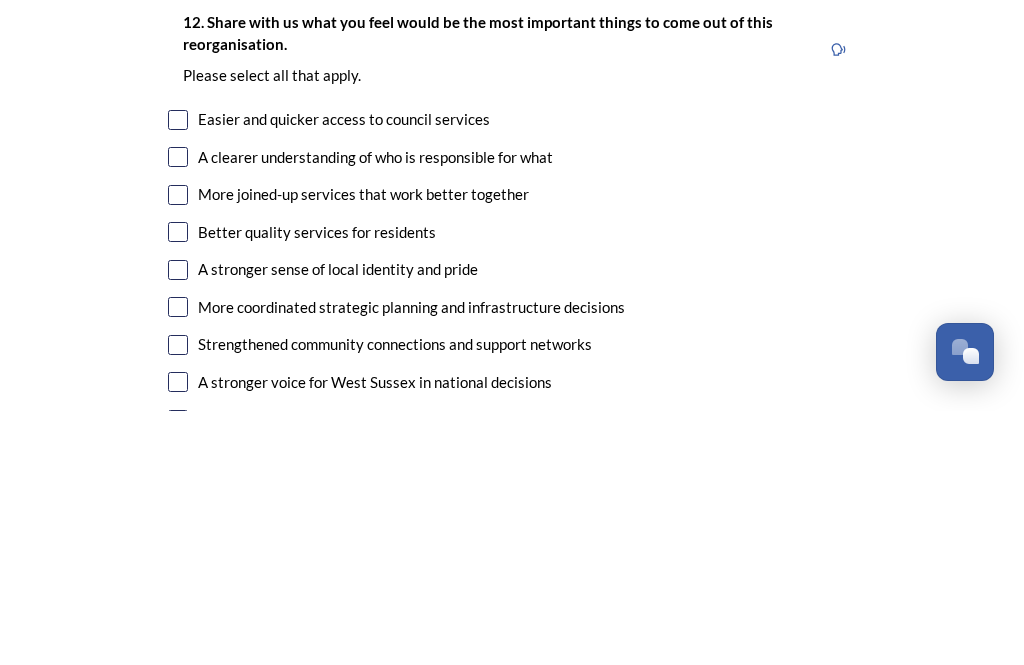 scroll, scrollTop: 3526, scrollLeft: 0, axis: vertical 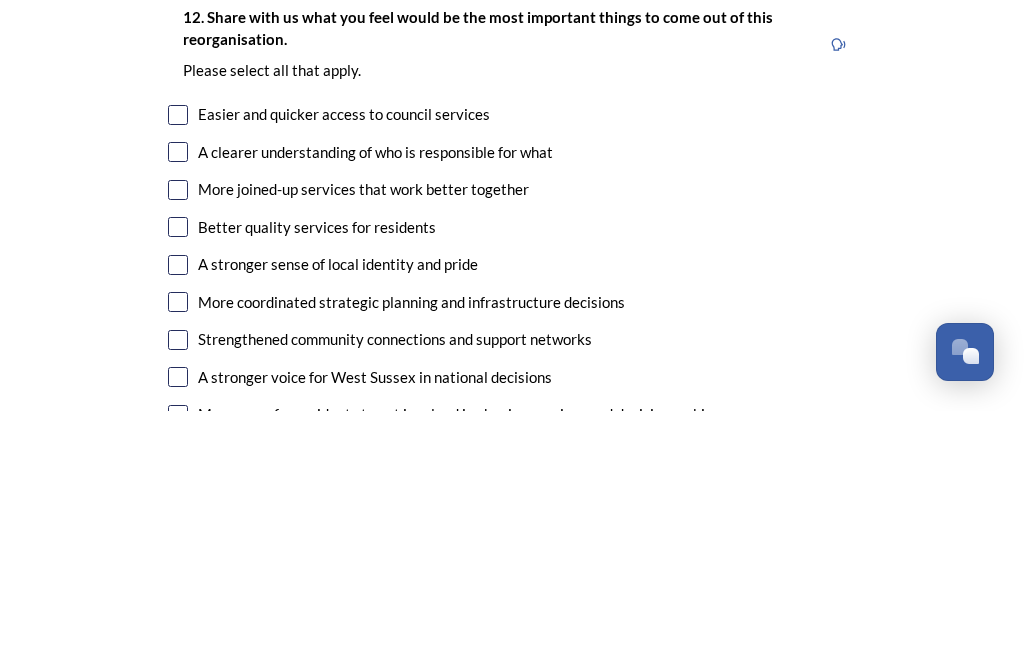 type on "I believe that we should not lose the local expertise and knowledge by spreading our resources too thinly." 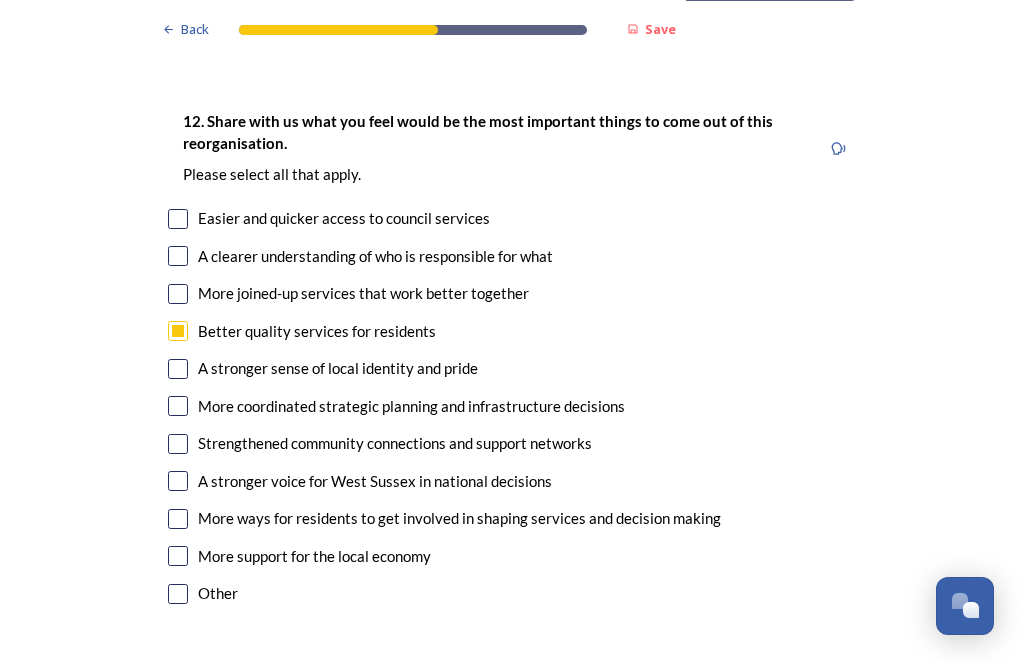 scroll, scrollTop: 3677, scrollLeft: 0, axis: vertical 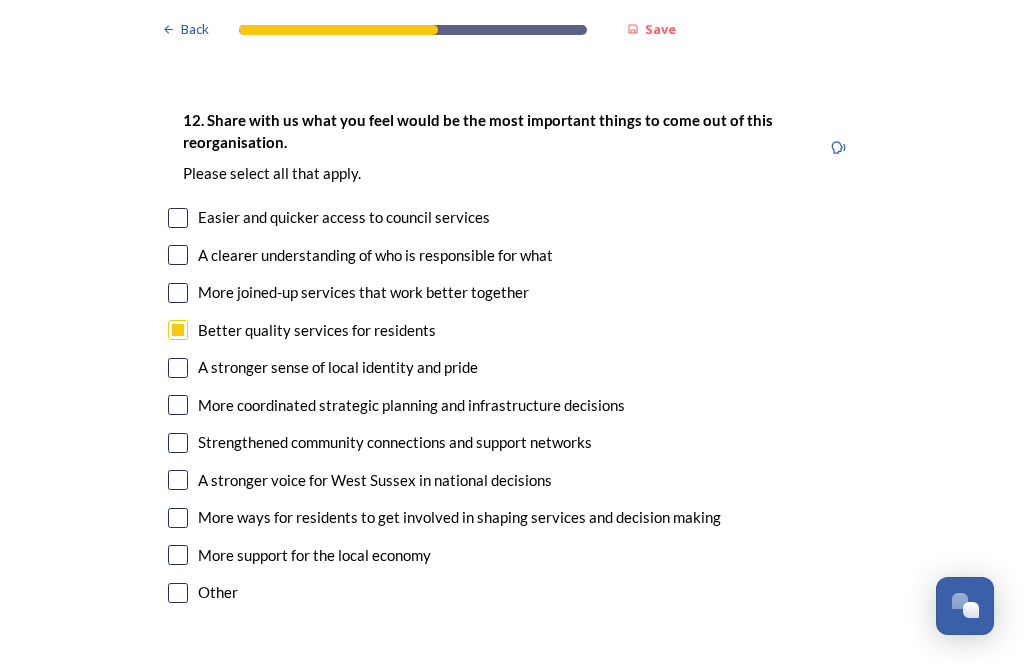 click at bounding box center [178, 405] 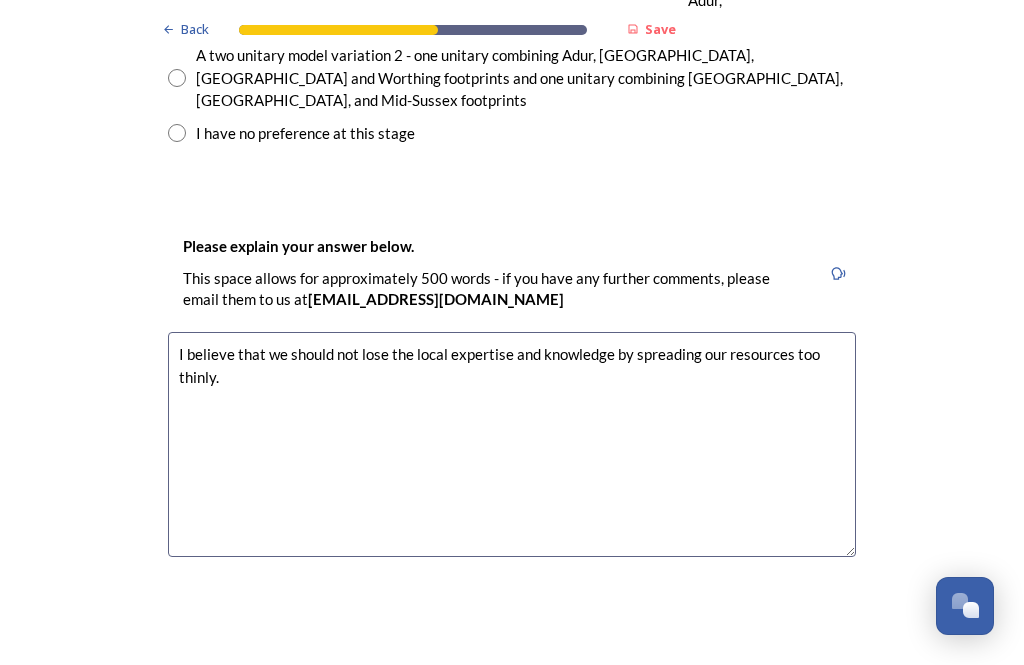 scroll, scrollTop: 3112, scrollLeft: 0, axis: vertical 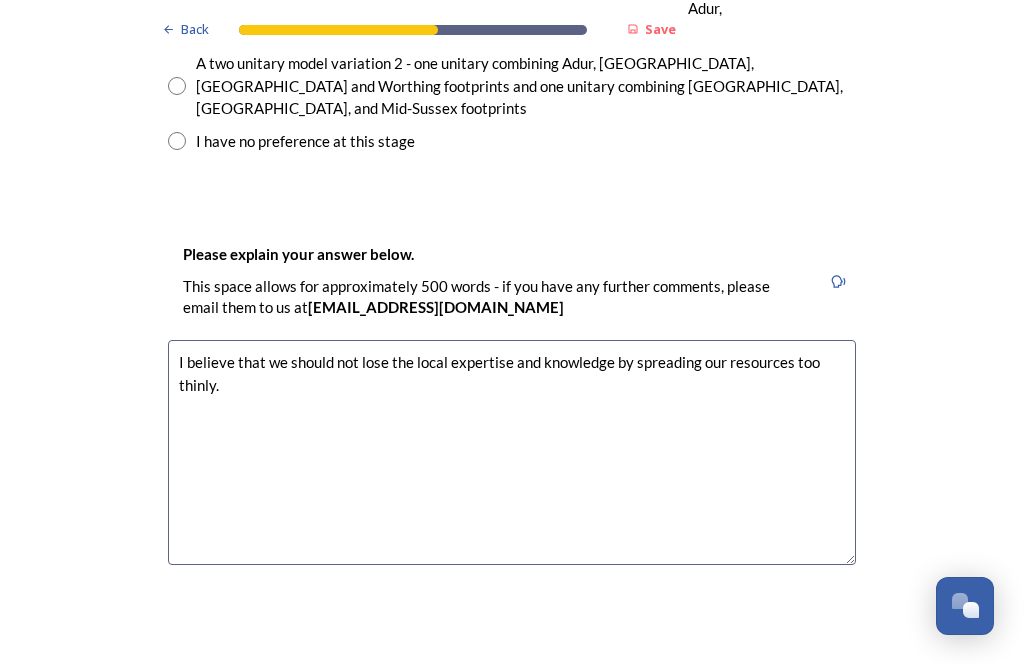 click on "I believe that we should not lose the local expertise and knowledge by spreading our resources too thinly." at bounding box center [512, 452] 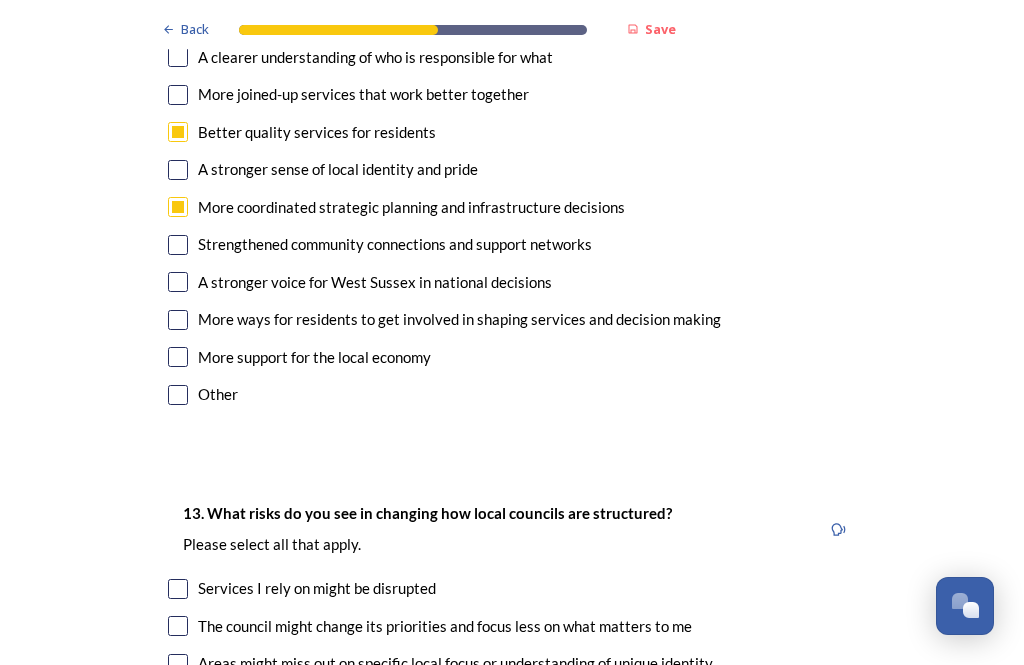 scroll, scrollTop: 3878, scrollLeft: 0, axis: vertical 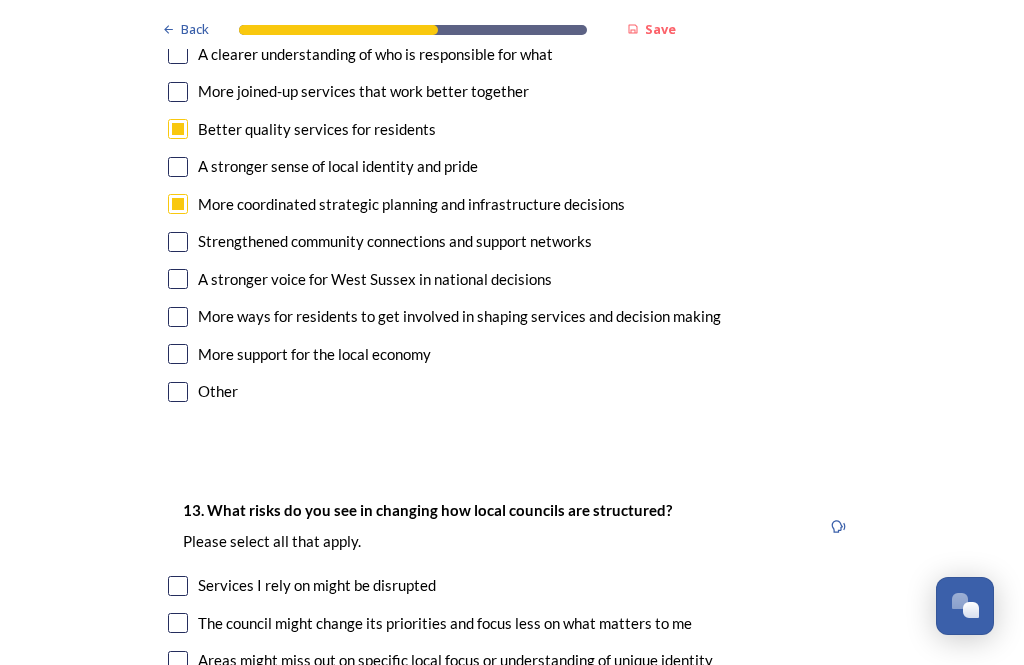 type on "I believe that we should not lose the local expertise and knowledge by spreading our resources too thinly.  The cost of this change is exorbitant. If it’s not broke, why are we trying to fix it??" 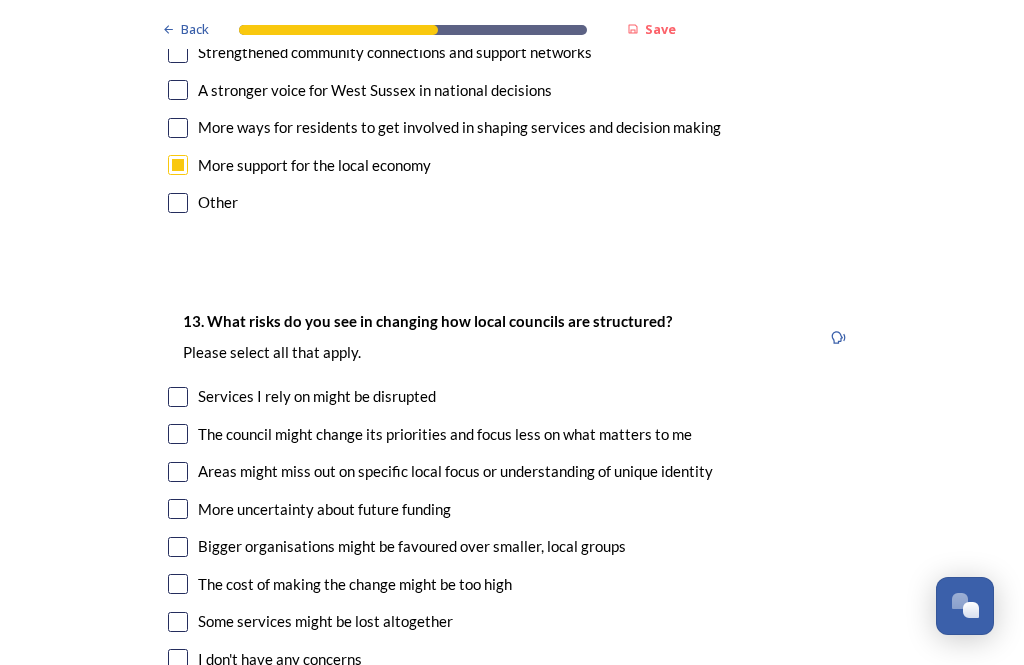 scroll, scrollTop: 4067, scrollLeft: 0, axis: vertical 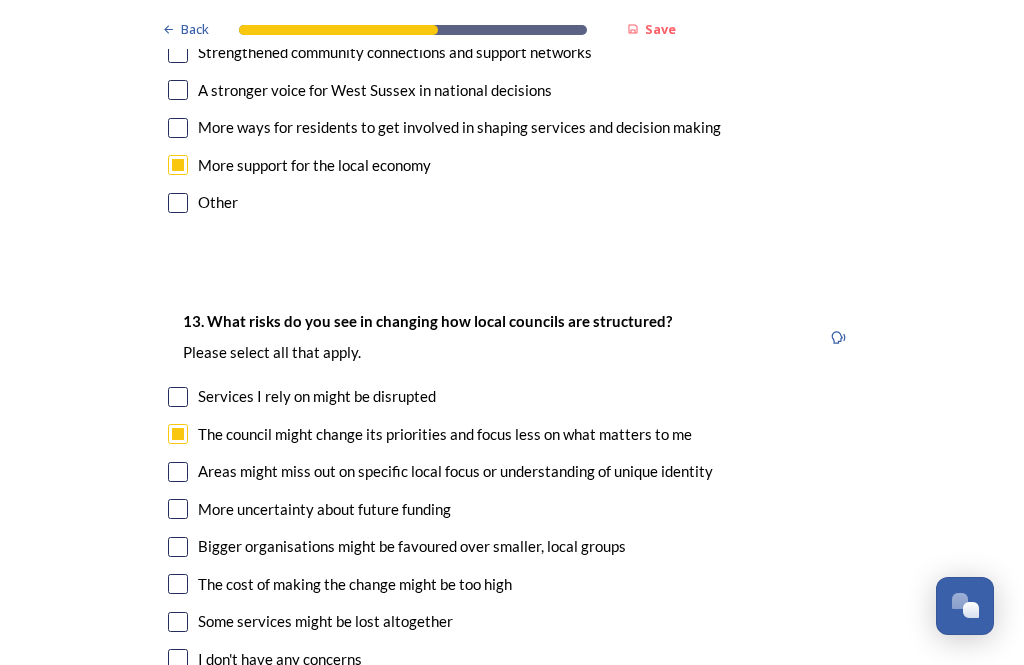 click on "Areas might miss out on specific local focus or understanding of unique identity" at bounding box center [512, 471] 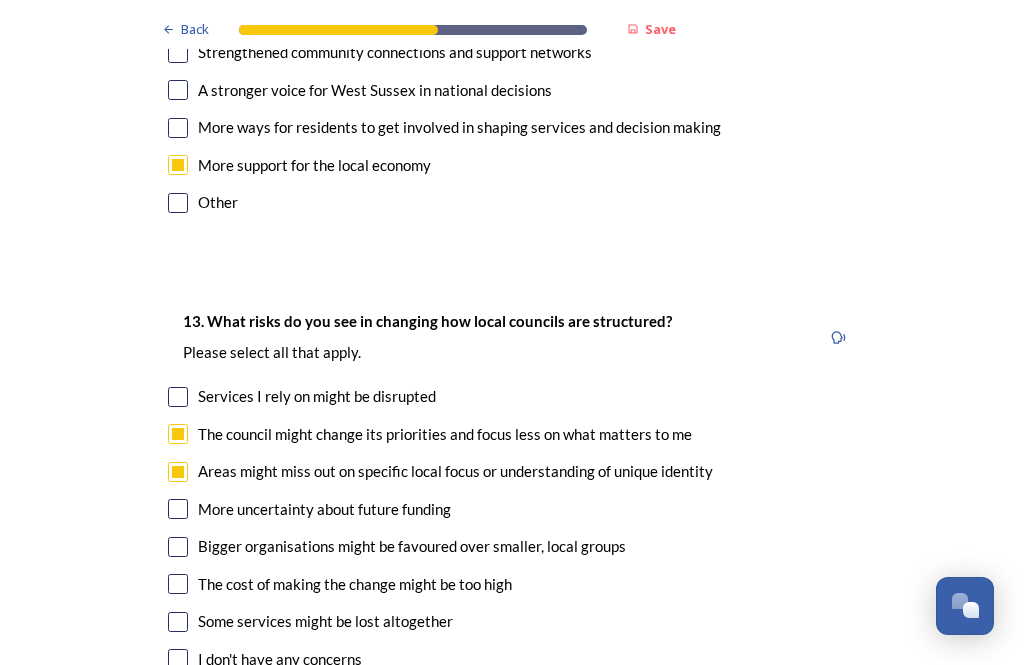 checkbox on "true" 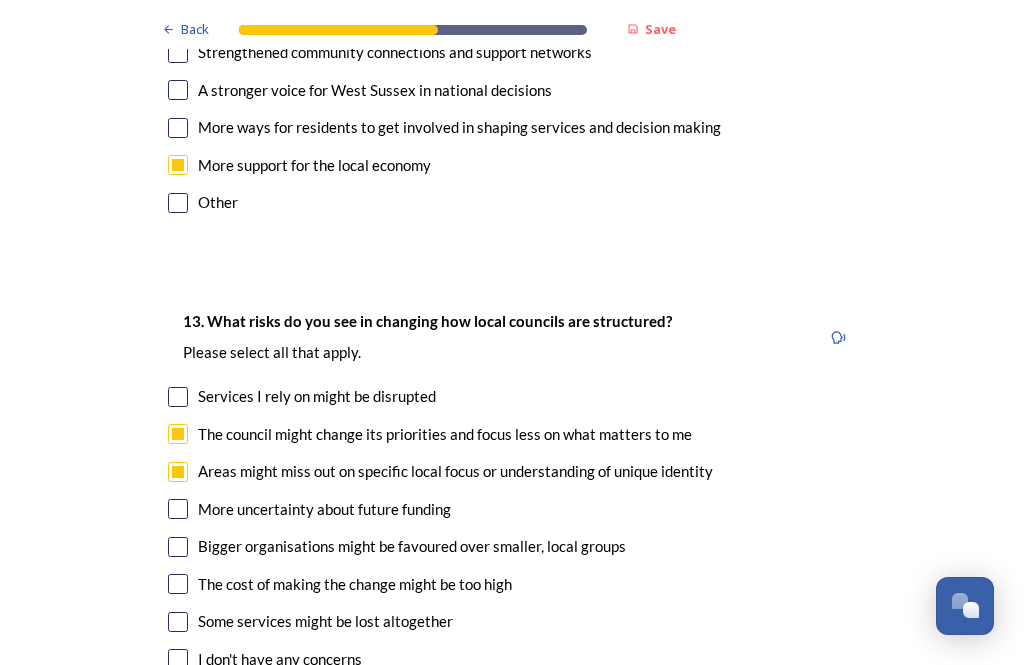 click at bounding box center [178, 584] 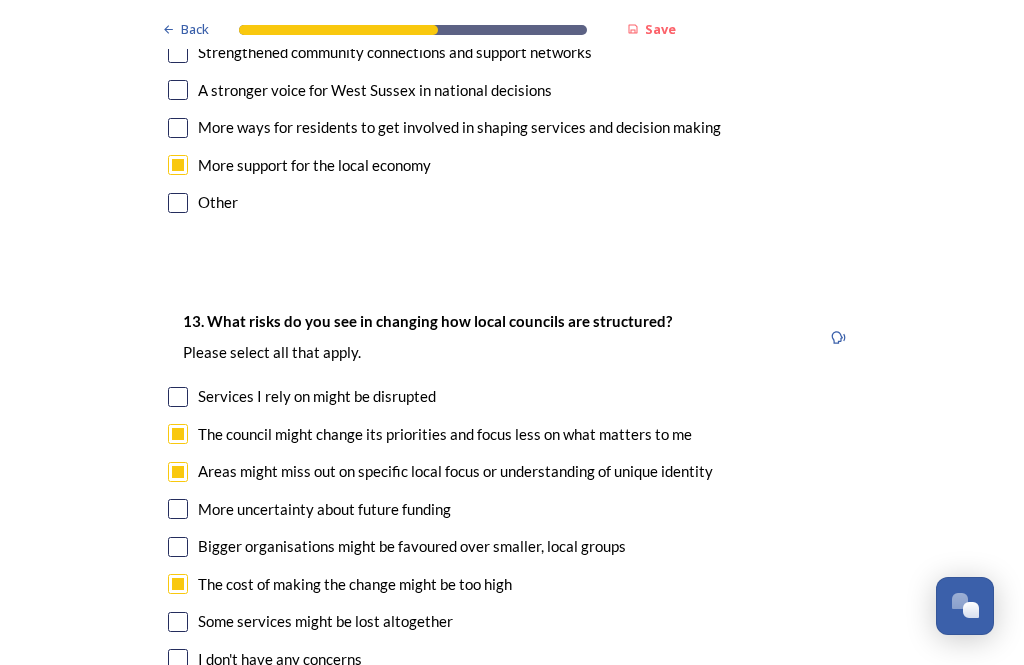 click at bounding box center [178, 622] 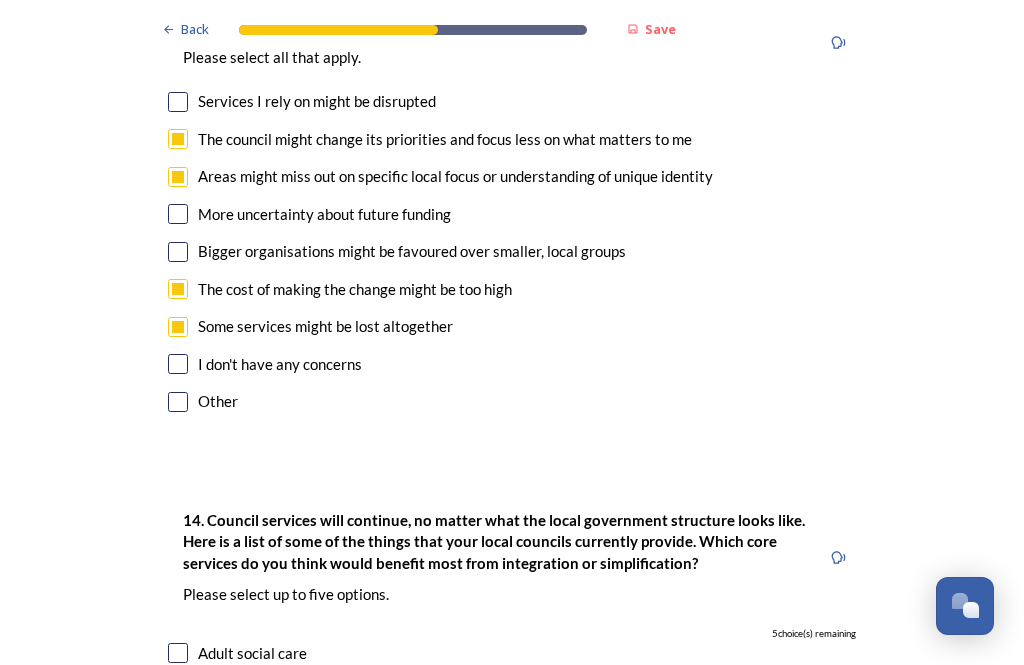 scroll, scrollTop: 4360, scrollLeft: 0, axis: vertical 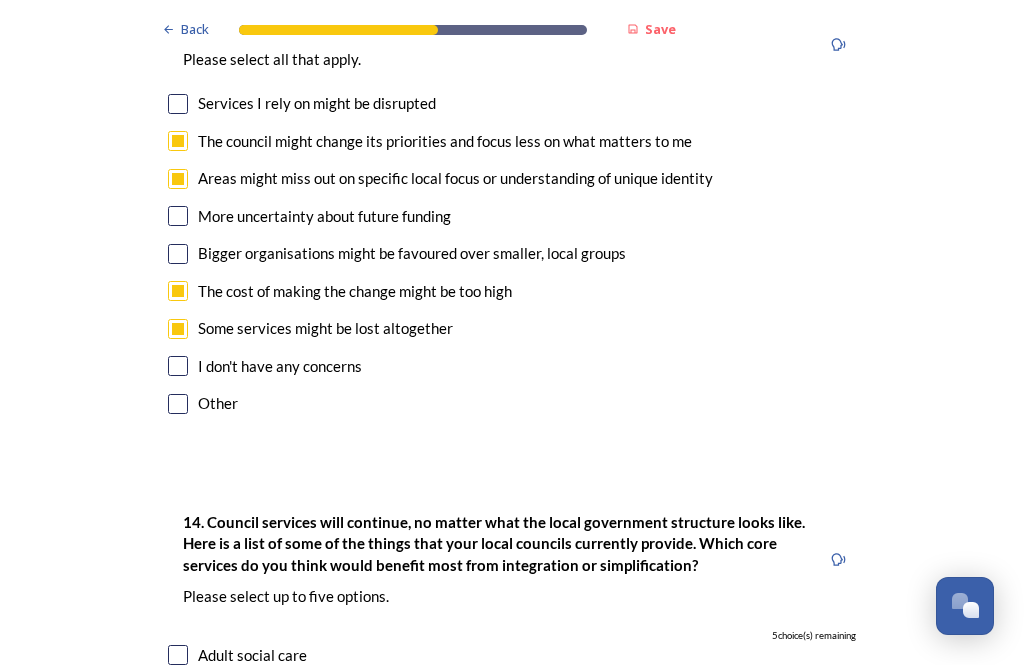 click at bounding box center (178, 329) 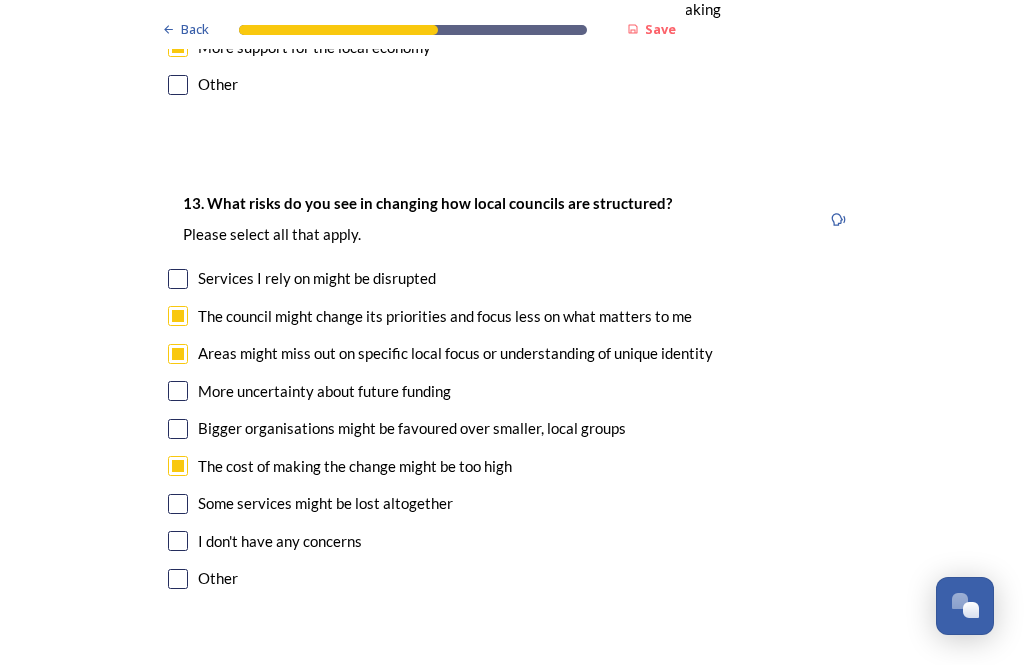 scroll, scrollTop: 4170, scrollLeft: 0, axis: vertical 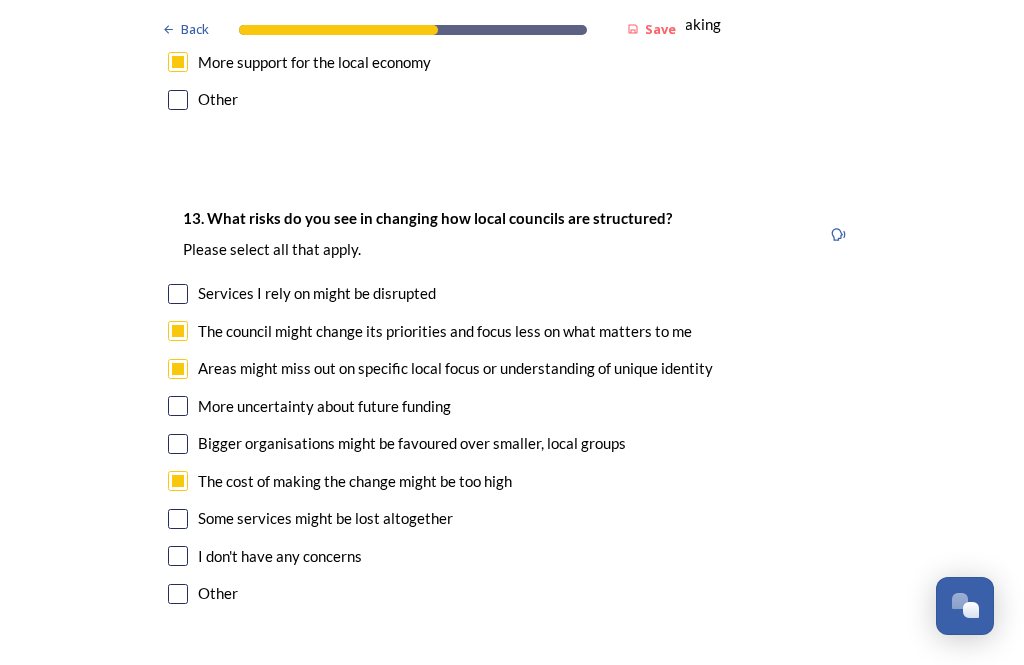 click at bounding box center [178, 406] 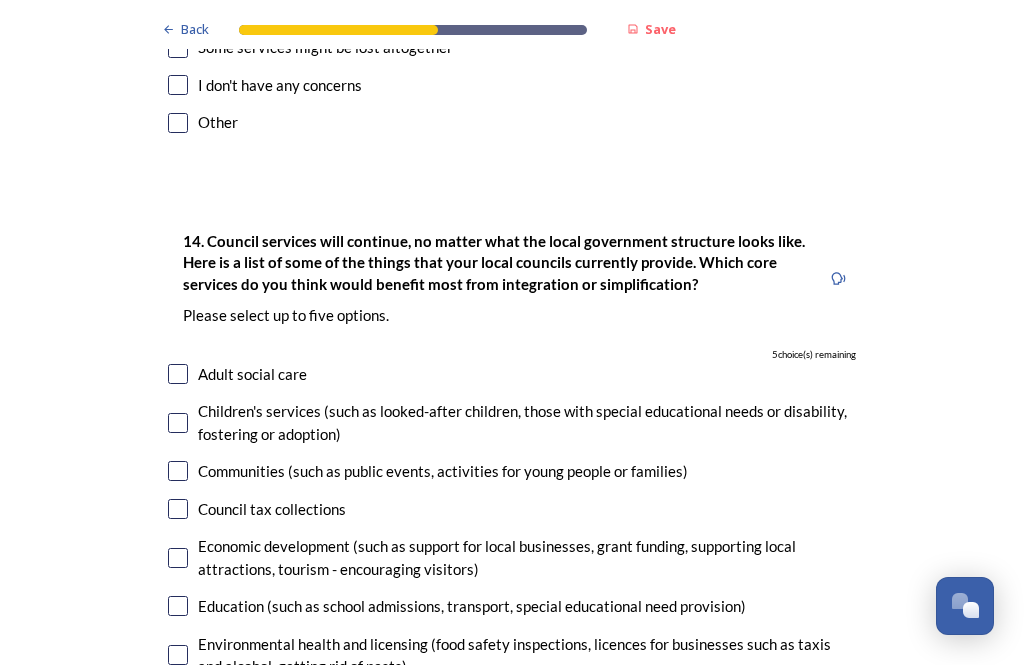 scroll, scrollTop: 4642, scrollLeft: 0, axis: vertical 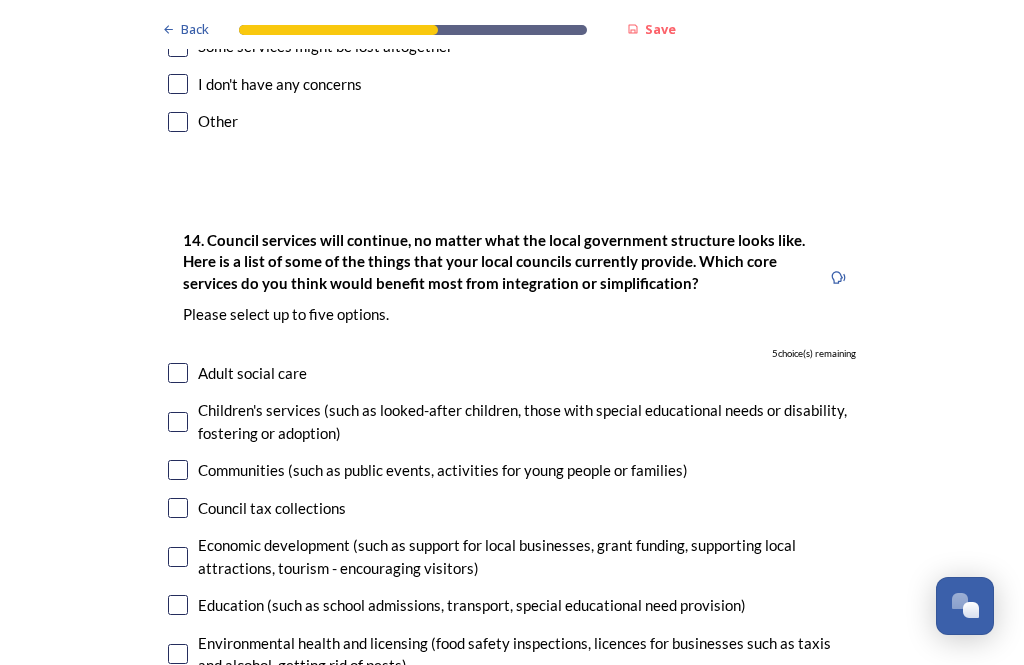click at bounding box center [178, 373] 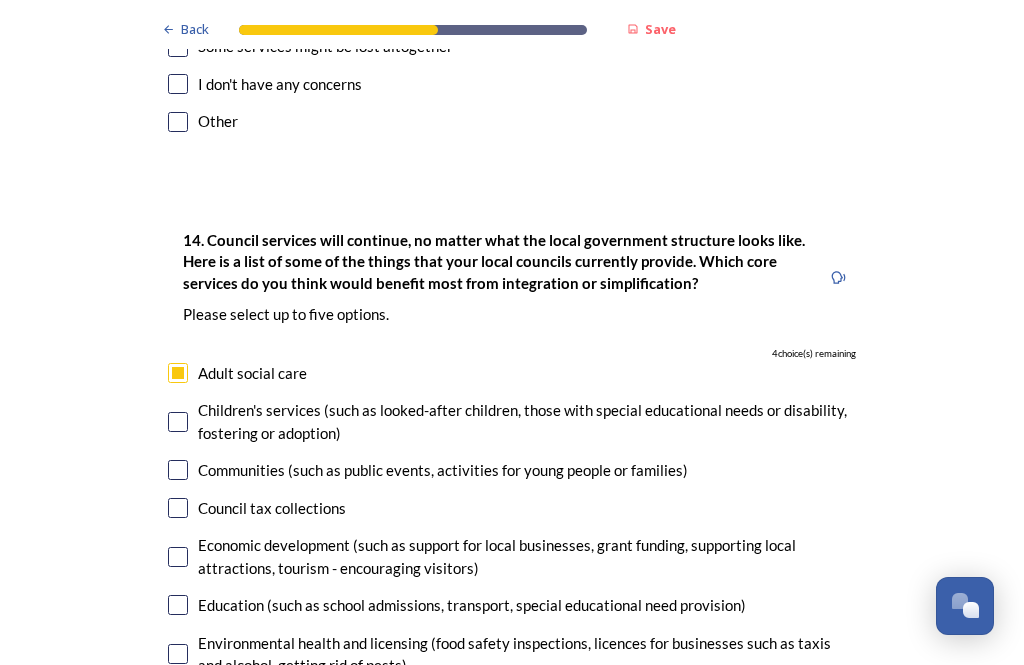 click at bounding box center (178, 422) 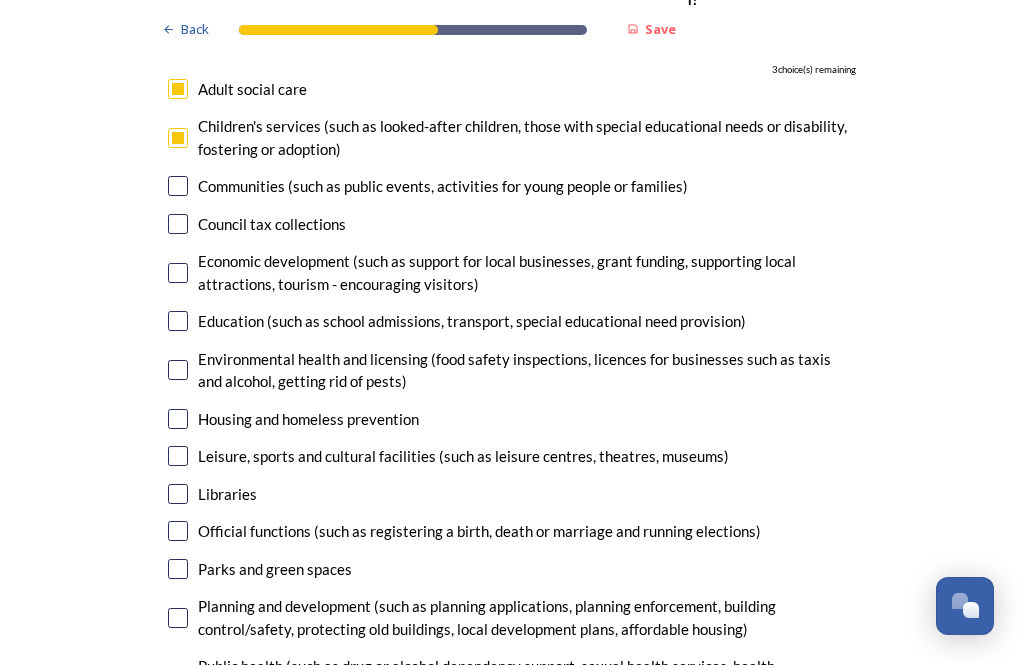 scroll, scrollTop: 4927, scrollLeft: 0, axis: vertical 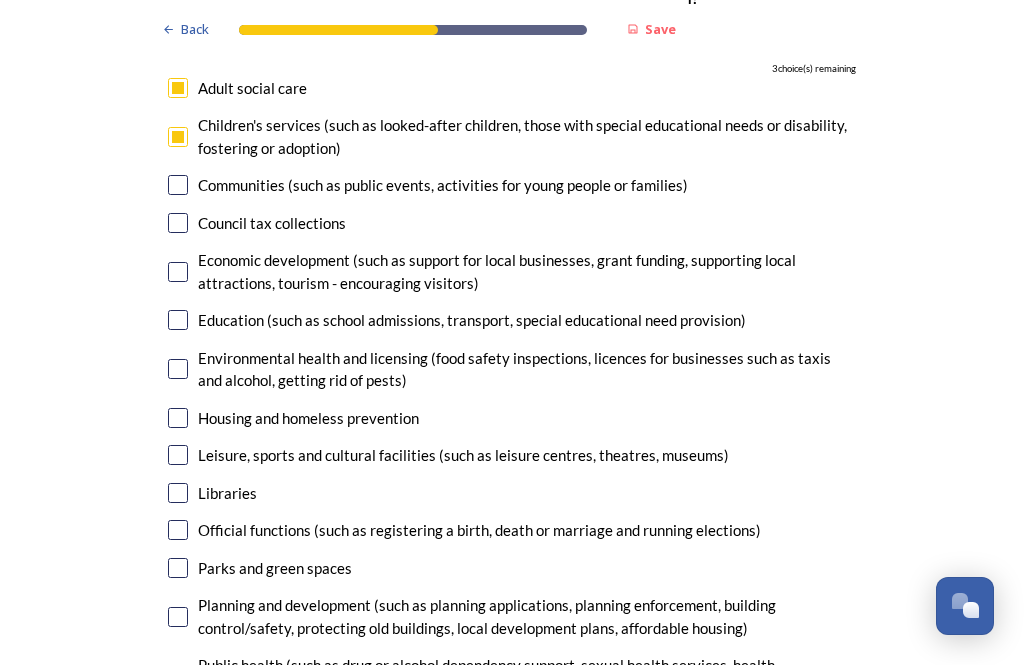 click at bounding box center (178, 320) 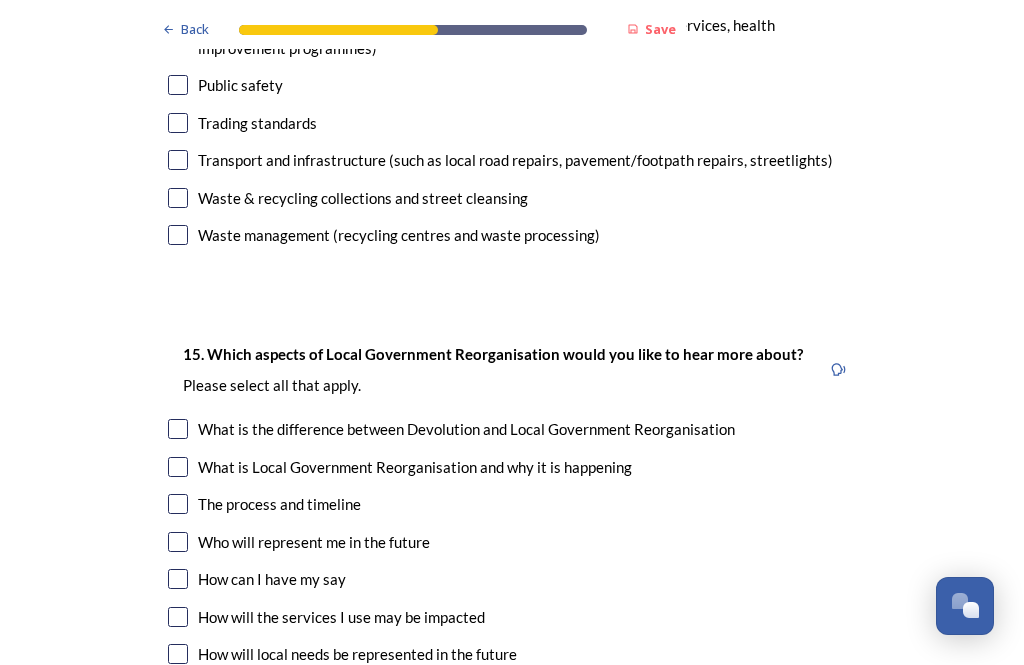 scroll, scrollTop: 5570, scrollLeft: 0, axis: vertical 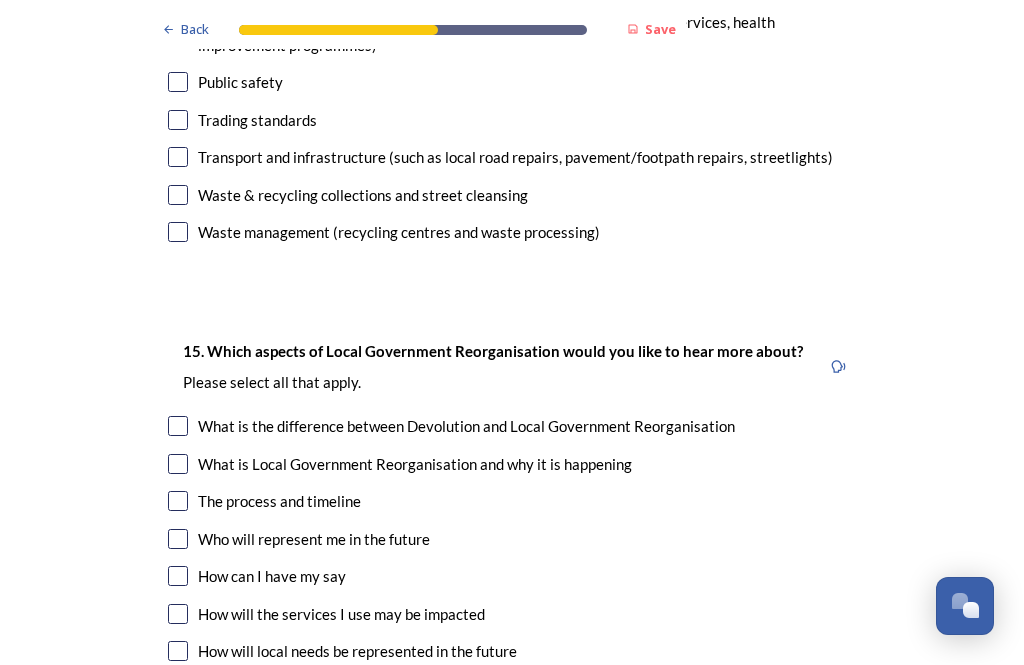 click on "15. Which aspects of Local Government Reorganisation would you like to hear more about? ﻿Please select all that apply.   What is the difference between Devolution and Local Government Reorganisation What is Local Government Reorganisation and why it is happening The process and timeline Who will represent me in the future How can I have my say How will the services I use may be impacted How will local needs be represented in the future What will be the financial impact be for the taxpayer How will this benefit me and my community Where can I find more information" at bounding box center (512, 560) 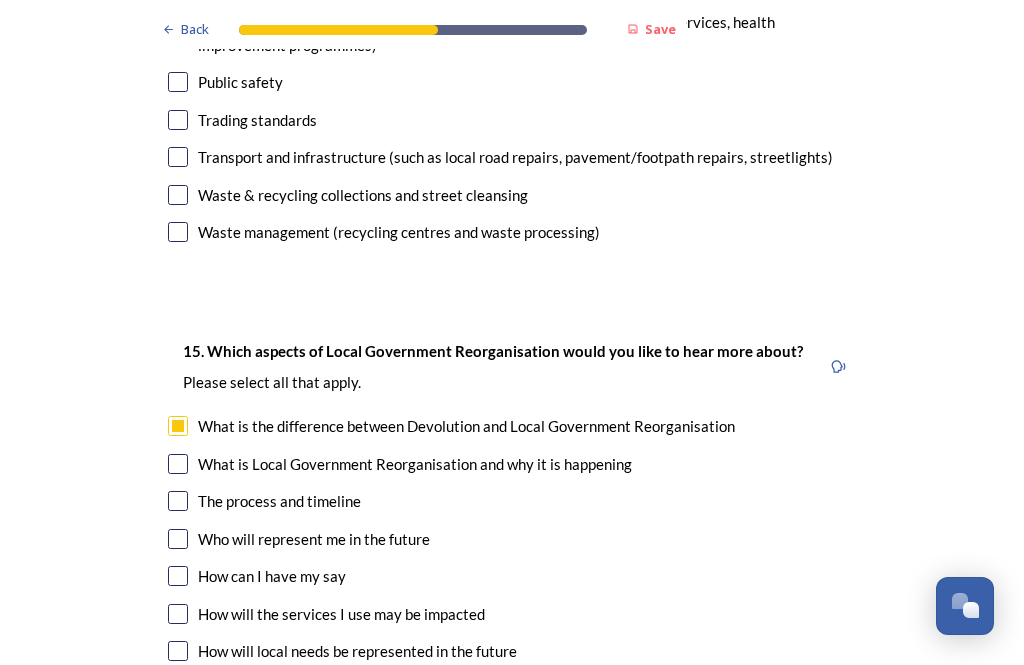 click at bounding box center (178, 501) 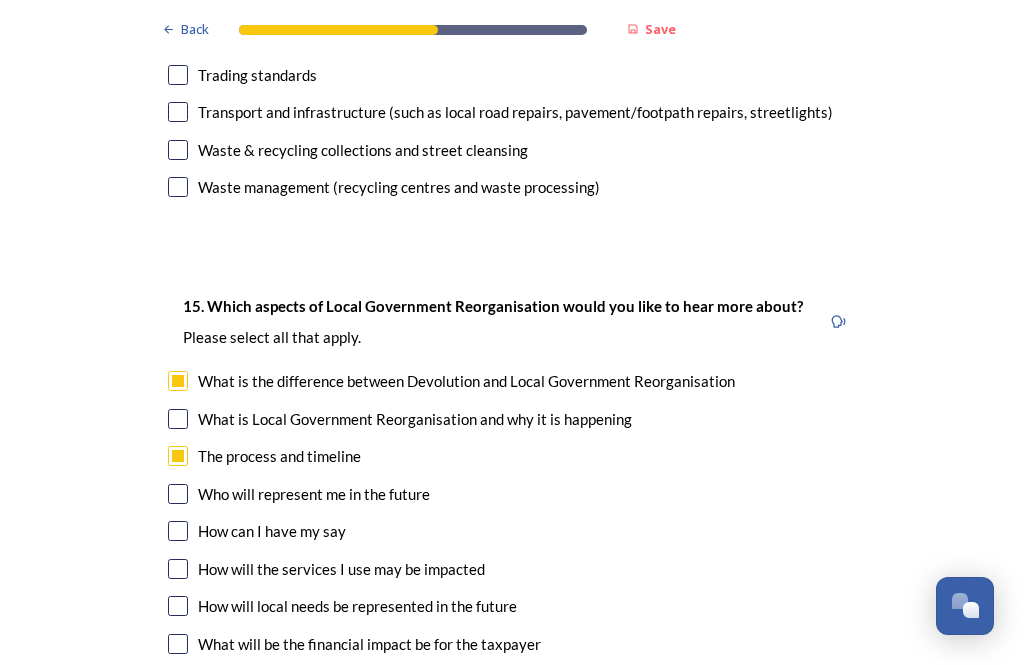 scroll, scrollTop: 5617, scrollLeft: 0, axis: vertical 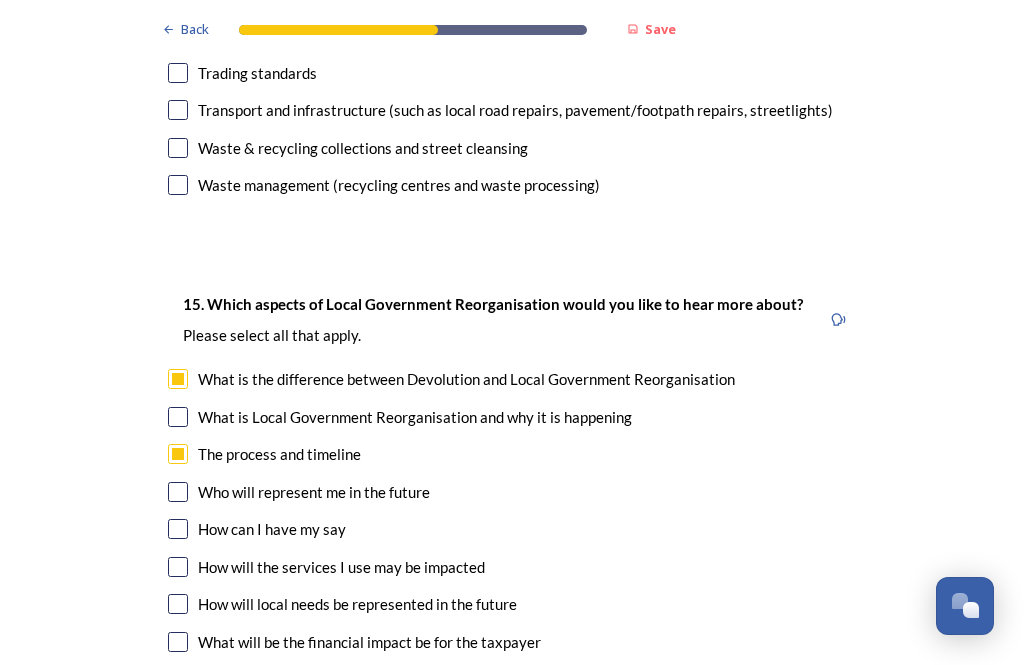 click at bounding box center [178, 492] 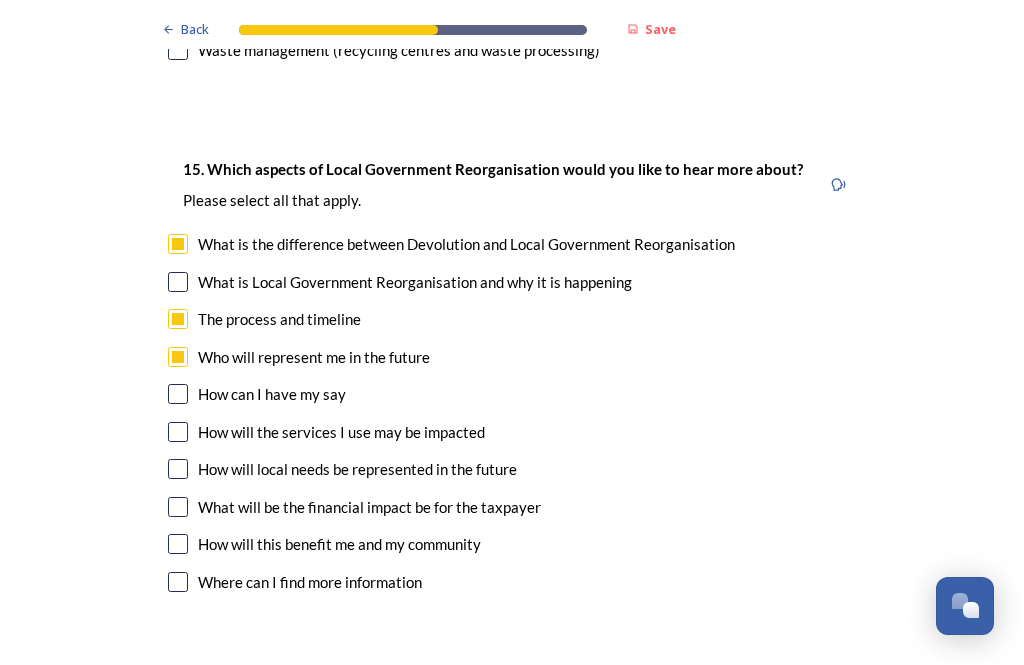 scroll, scrollTop: 5752, scrollLeft: 0, axis: vertical 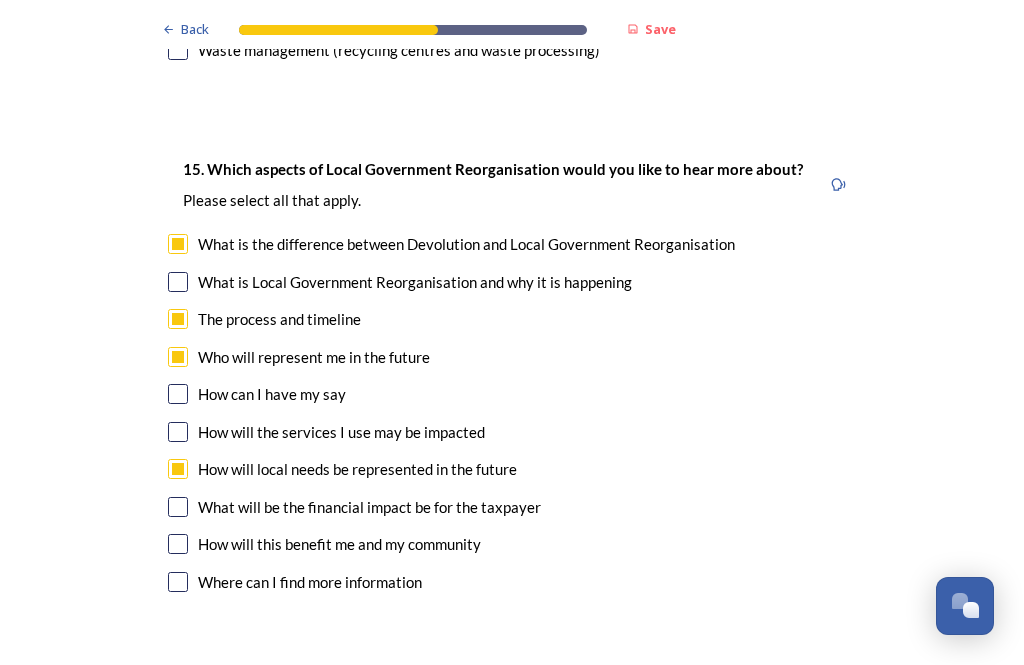 click at bounding box center (178, 507) 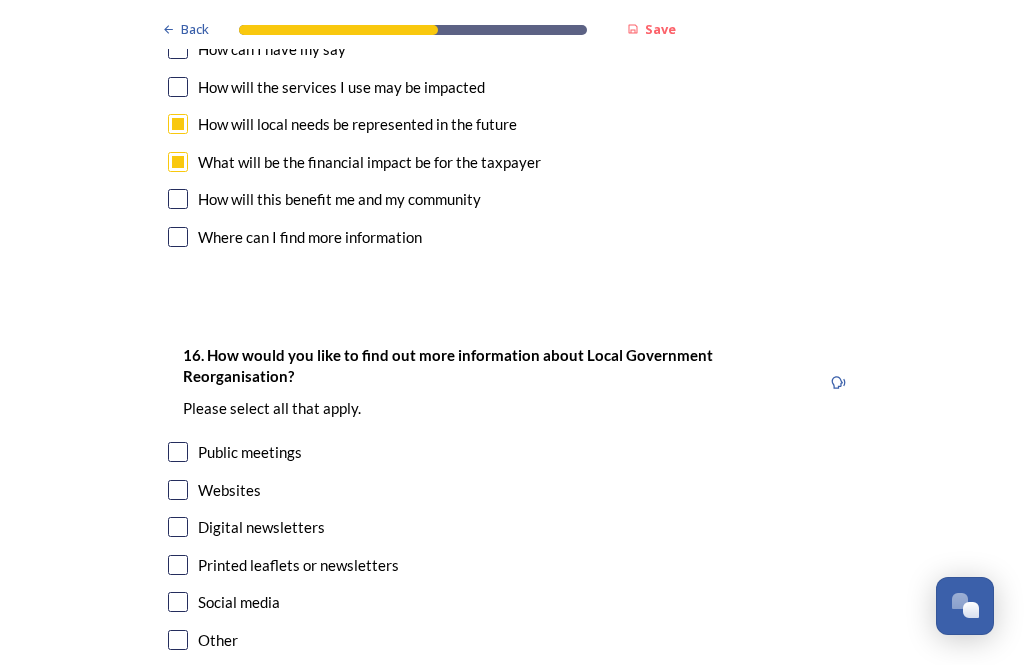 scroll, scrollTop: 6096, scrollLeft: 0, axis: vertical 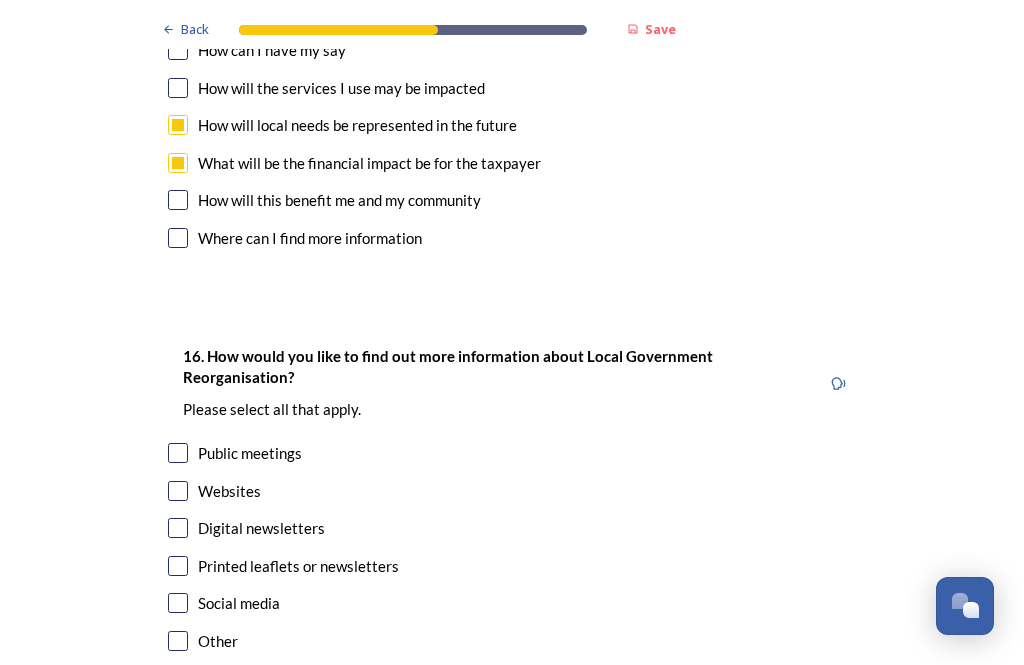 click at bounding box center (178, 528) 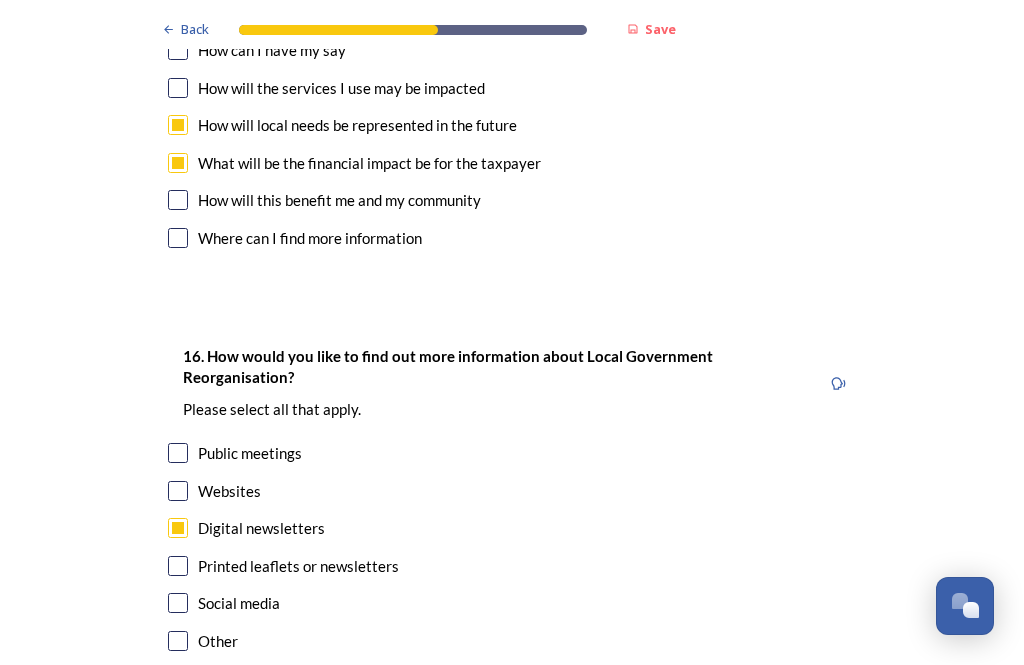 click at bounding box center (178, 603) 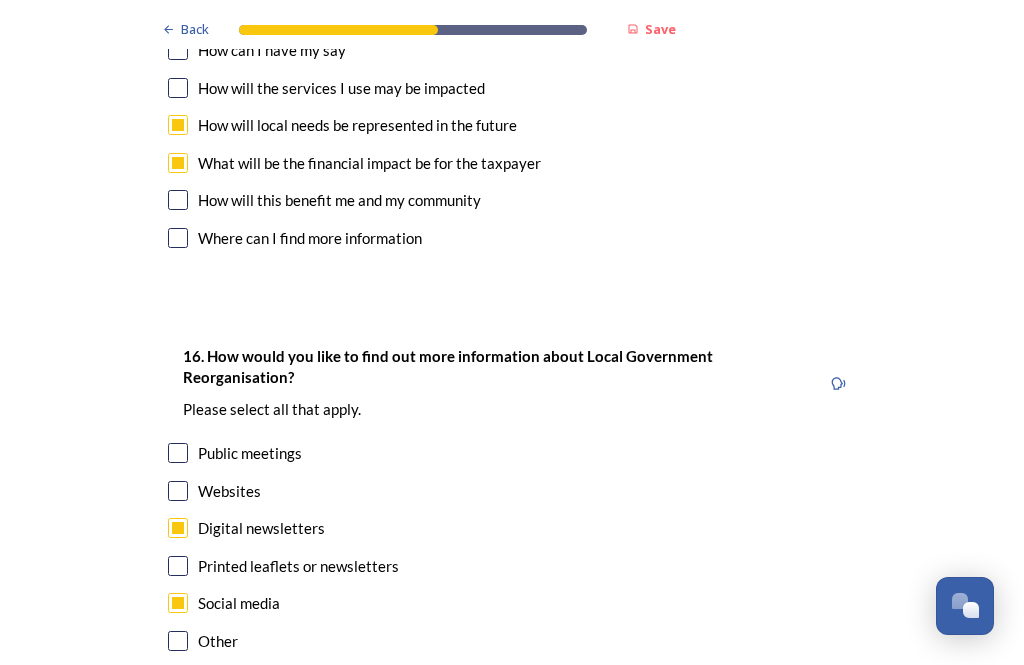 click on "Continue" at bounding box center (498, 751) 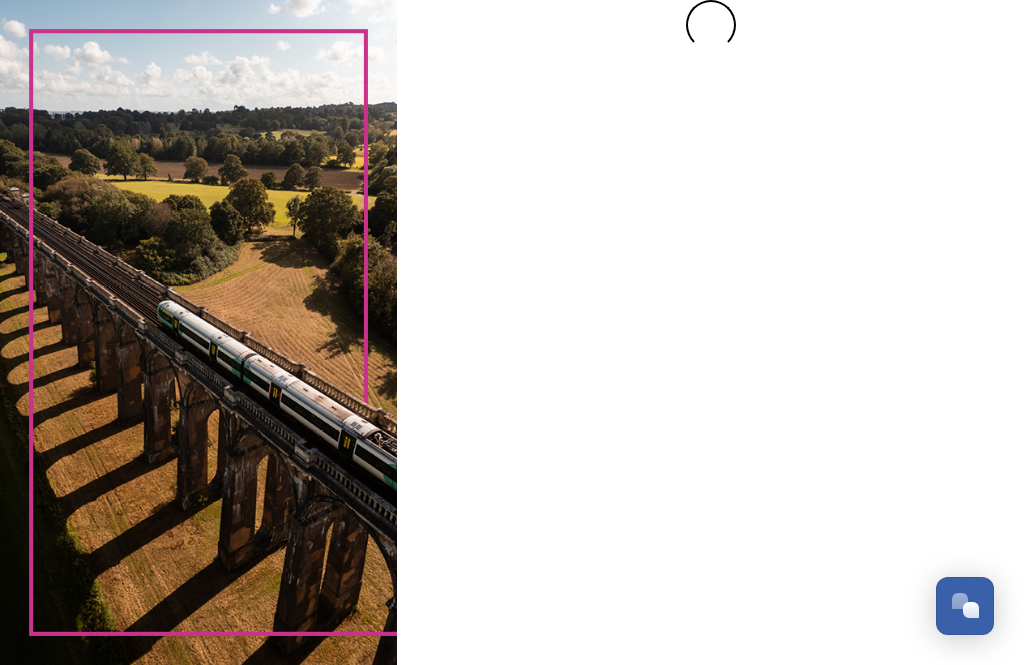 scroll, scrollTop: 0, scrollLeft: 0, axis: both 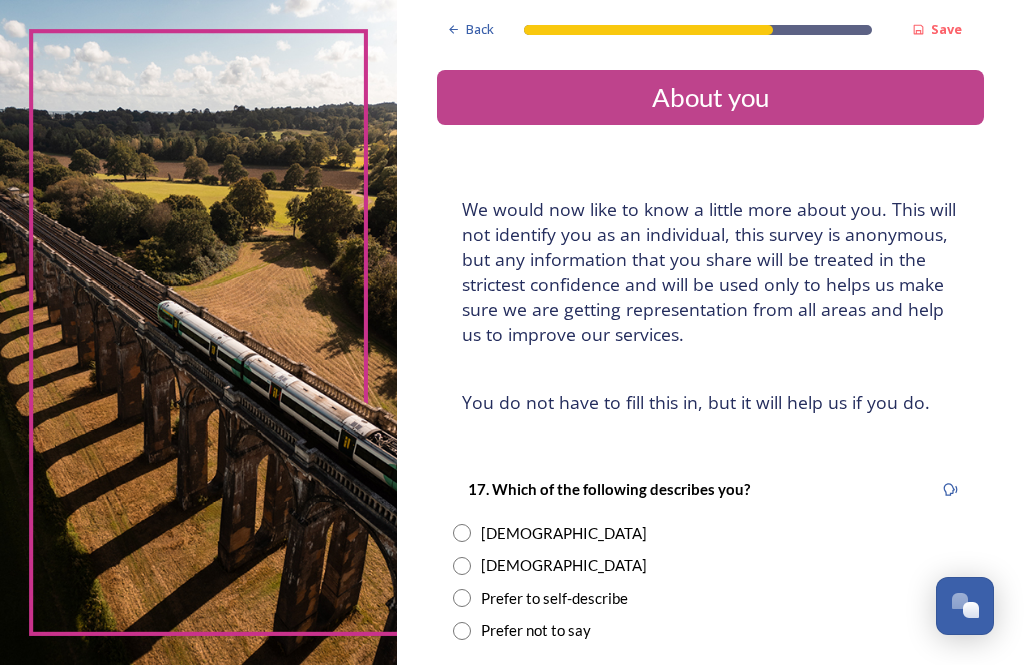click at bounding box center [462, 566] 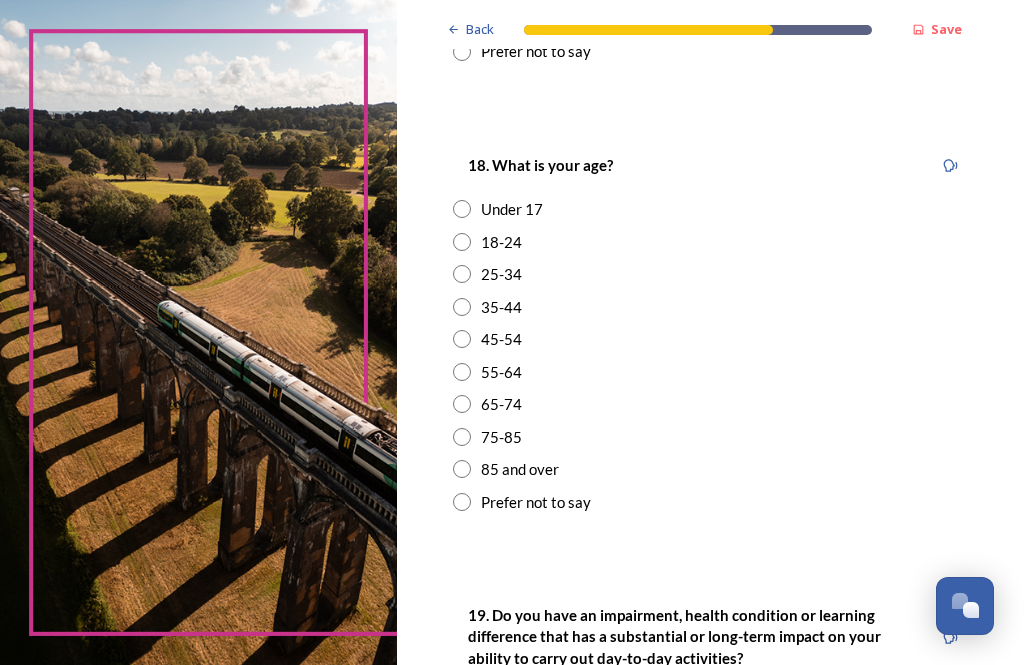 scroll, scrollTop: 579, scrollLeft: 0, axis: vertical 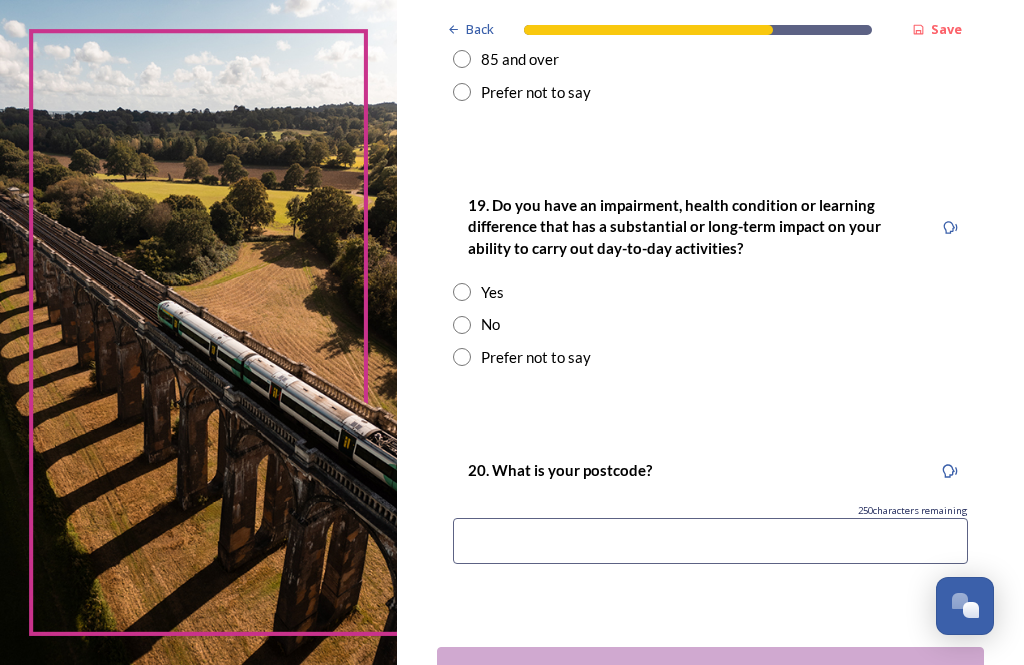 click at bounding box center [462, 325] 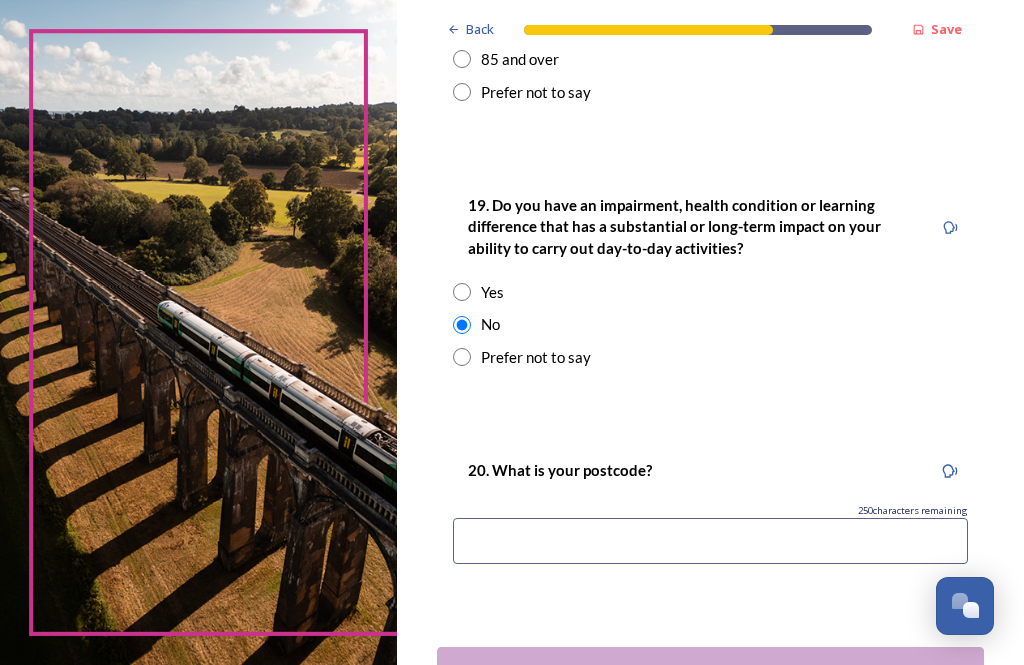 click at bounding box center (710, 541) 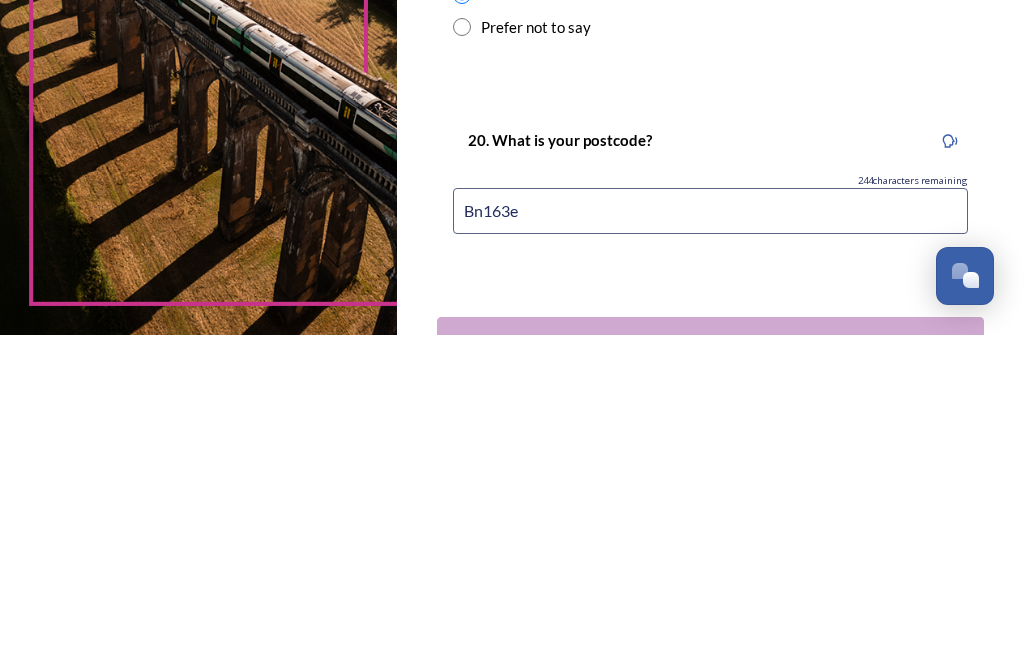 type on "Bn163ef" 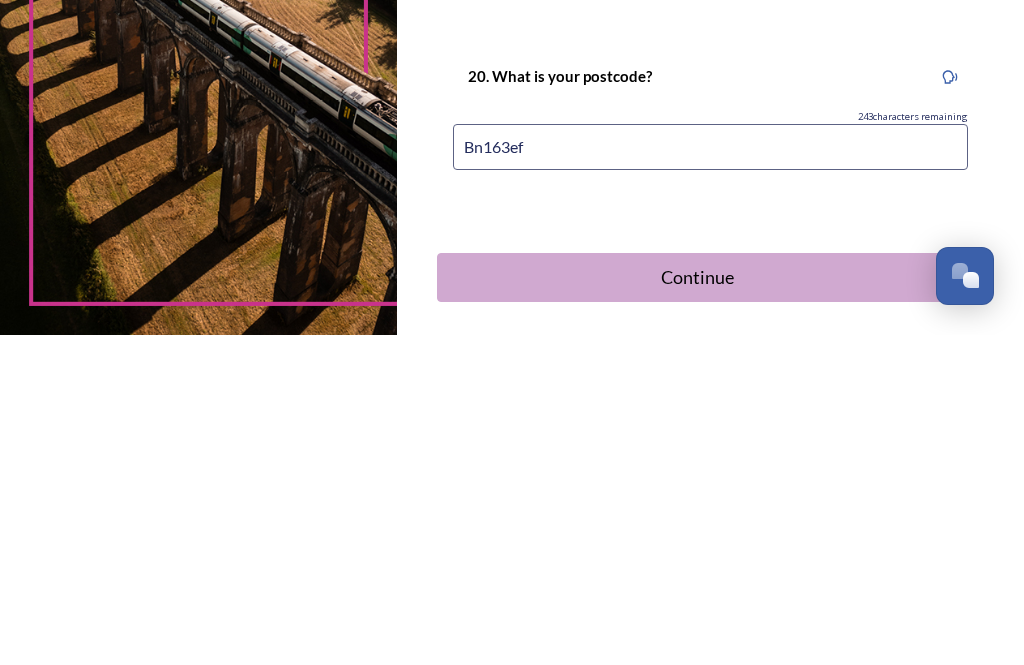 scroll, scrollTop: 1052, scrollLeft: 0, axis: vertical 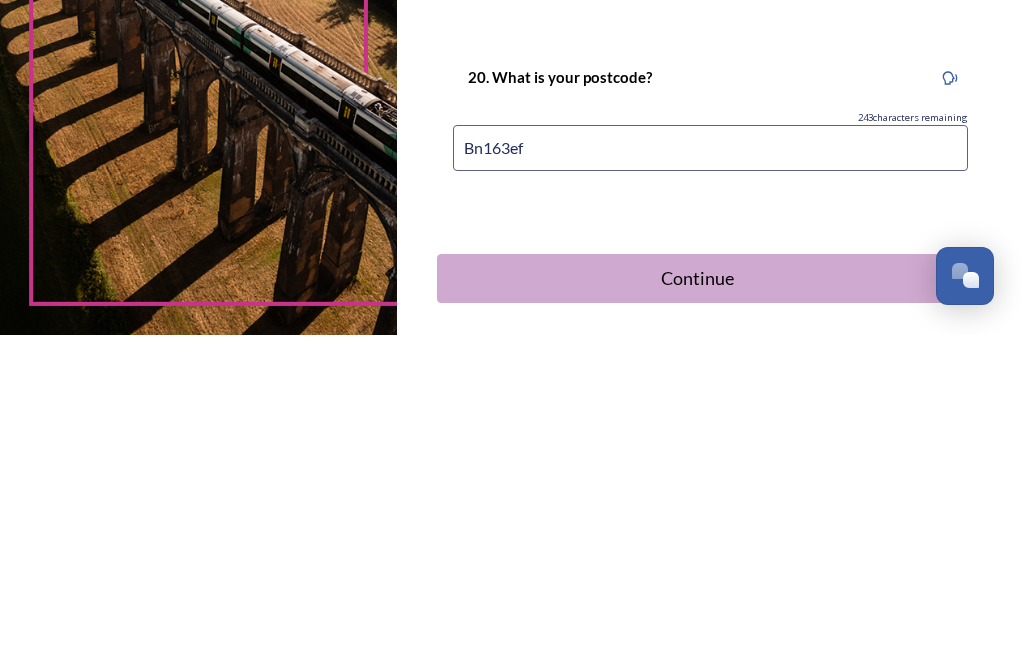click on "Continue" at bounding box center (697, 608) 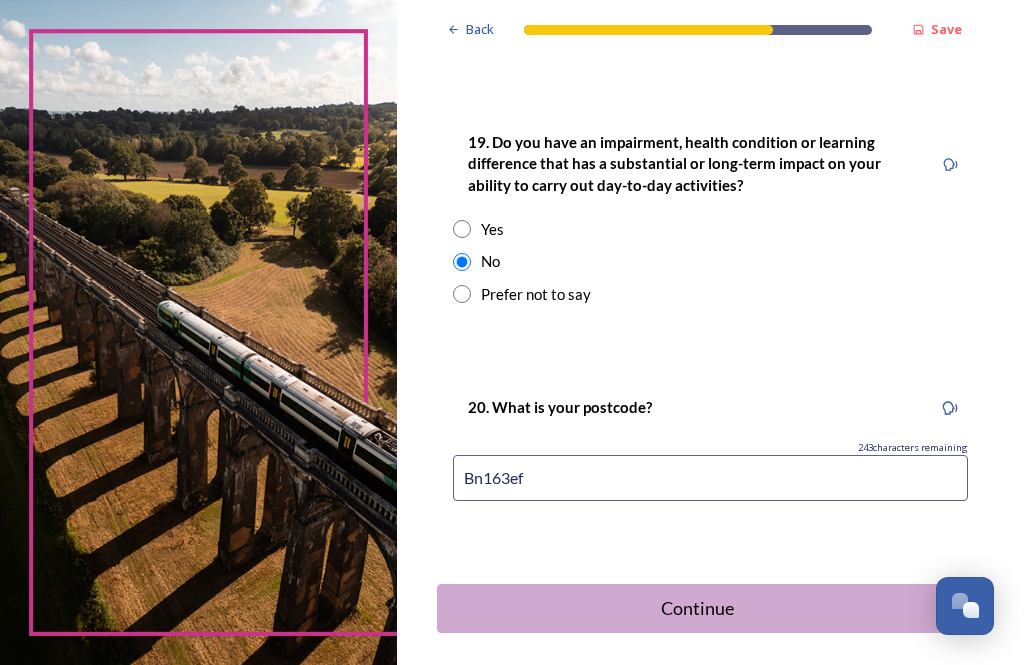 scroll, scrollTop: 0, scrollLeft: 0, axis: both 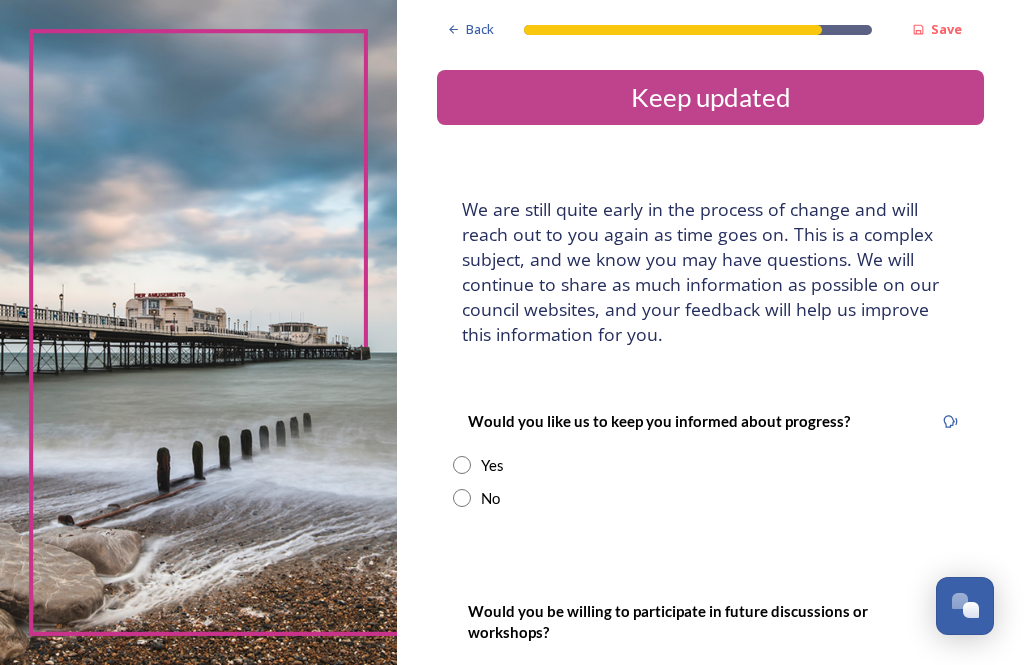 click at bounding box center (462, 465) 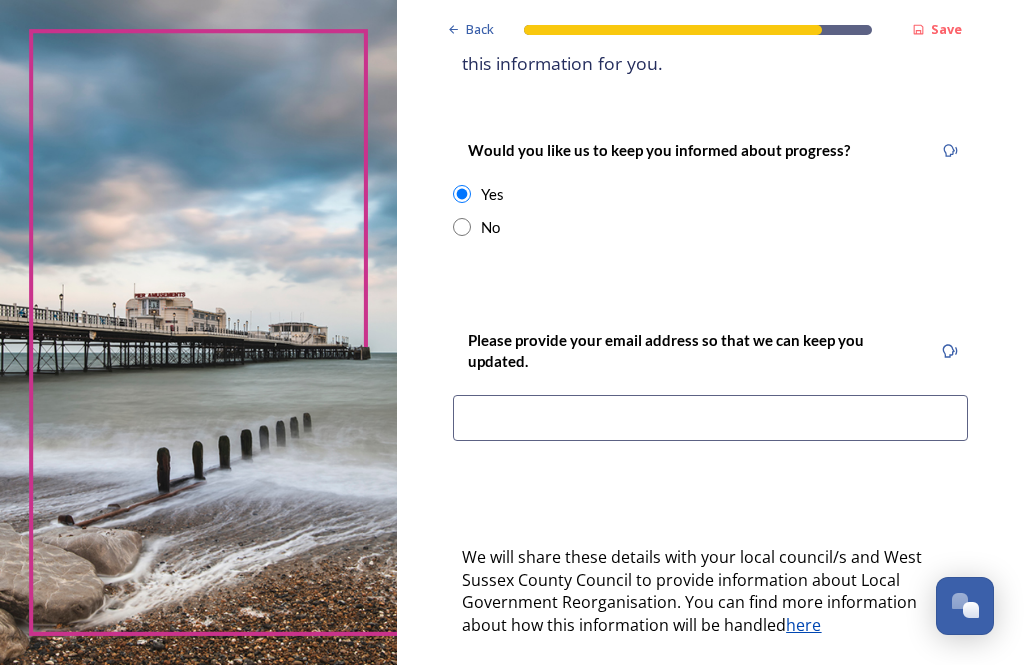 scroll, scrollTop: 271, scrollLeft: 0, axis: vertical 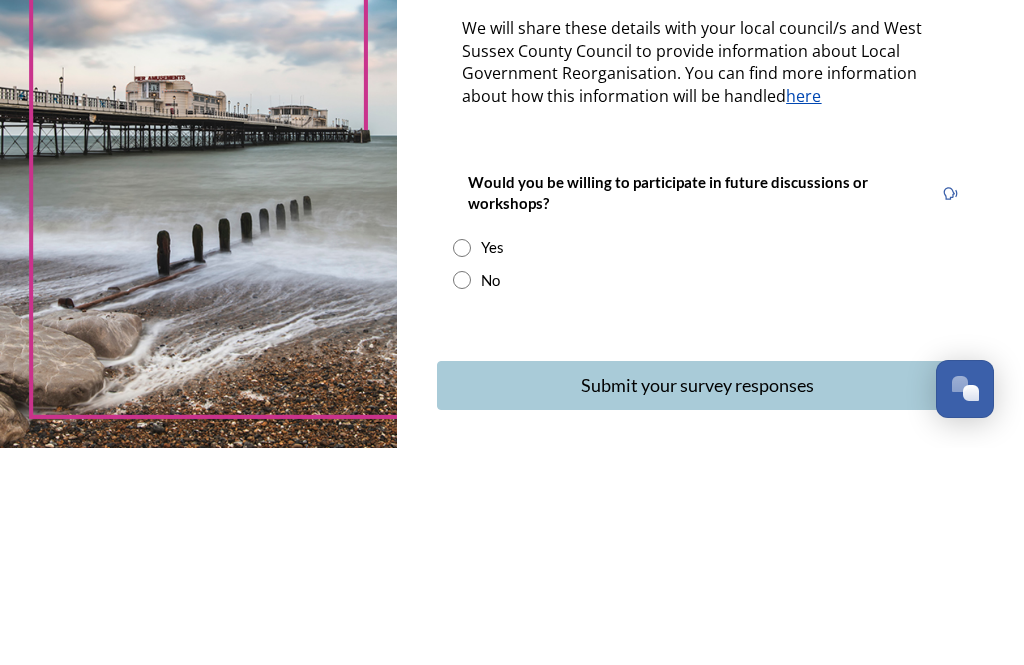 type on "[EMAIL_ADDRESS][DOMAIN_NAME]" 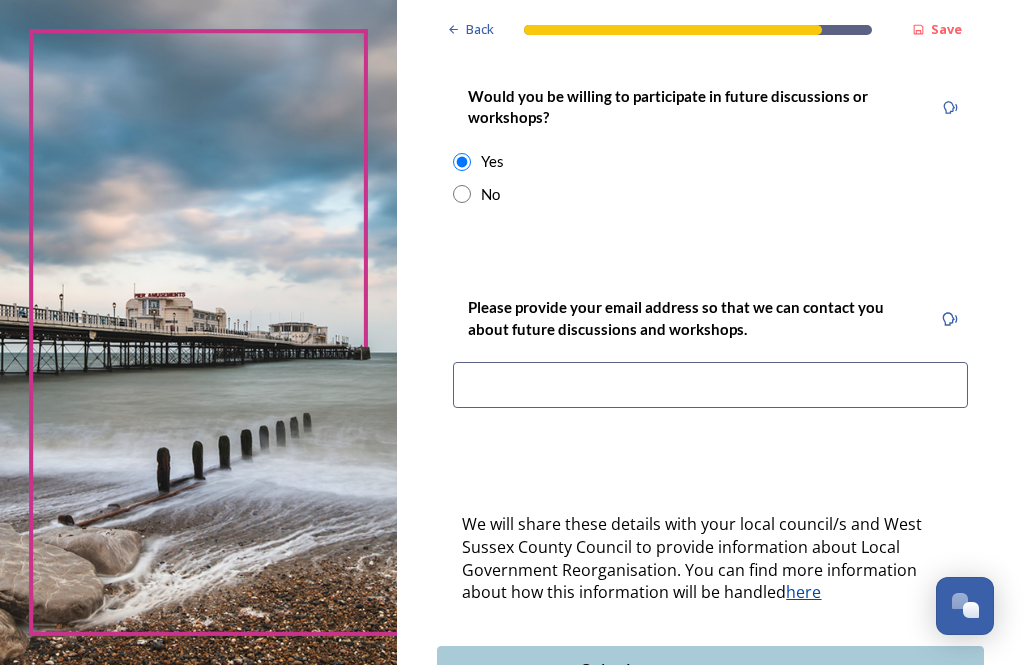 scroll, scrollTop: 886, scrollLeft: 0, axis: vertical 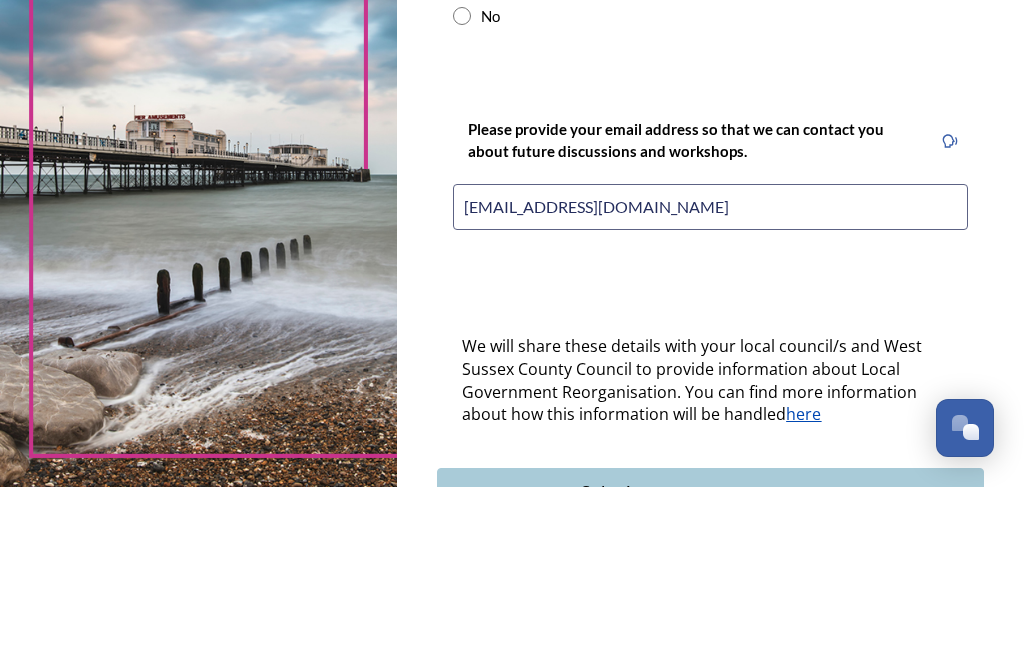 type on "[EMAIL_ADDRESS][DOMAIN_NAME]" 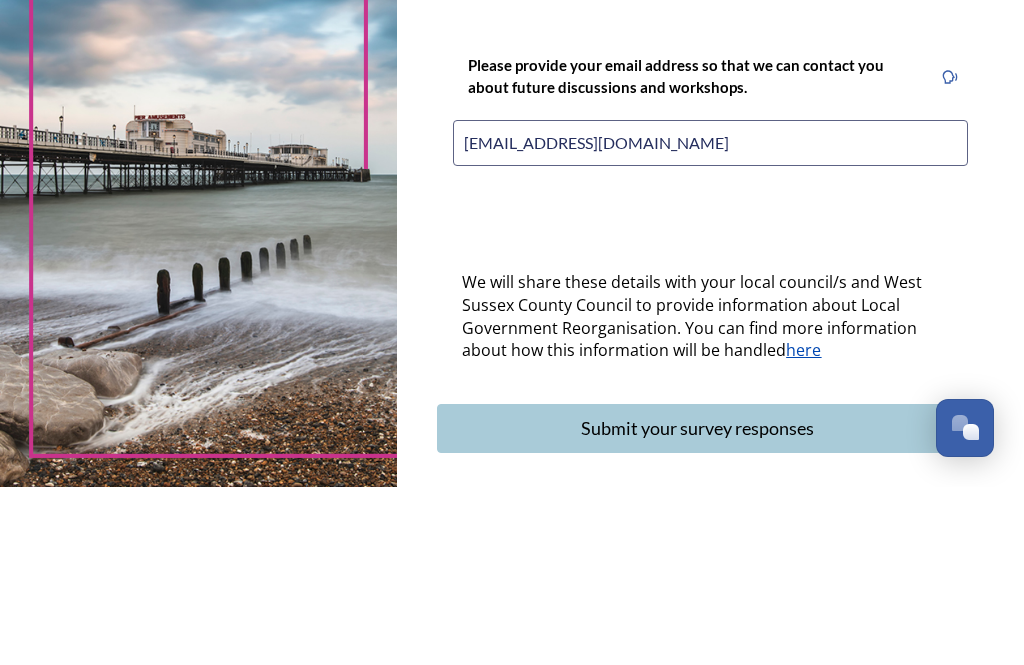 scroll, scrollTop: 949, scrollLeft: 0, axis: vertical 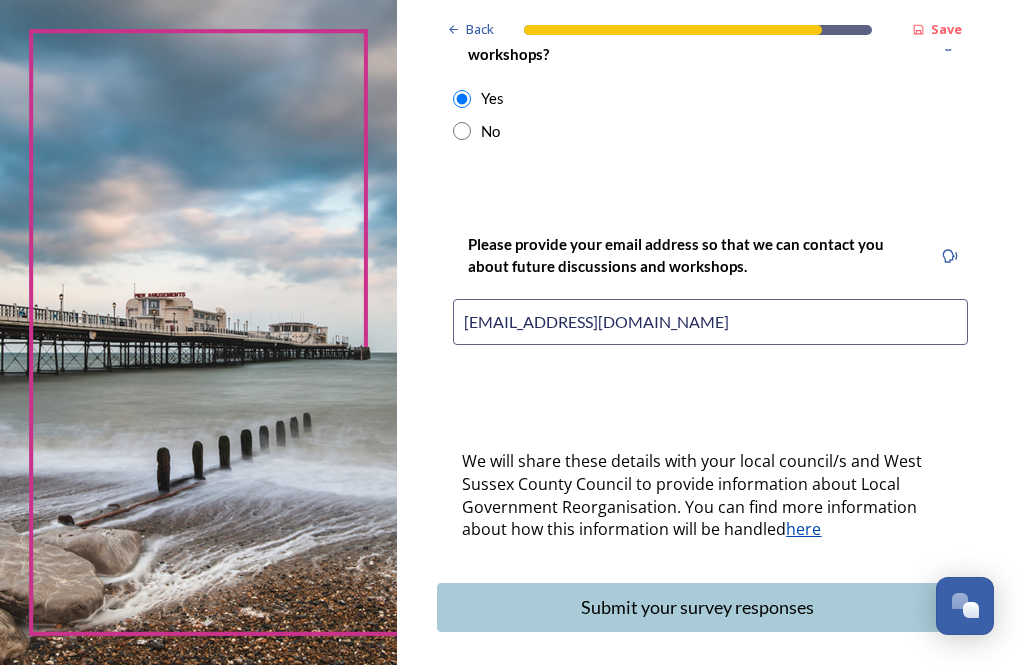 click on "Submit your survey responses" at bounding box center [697, 607] 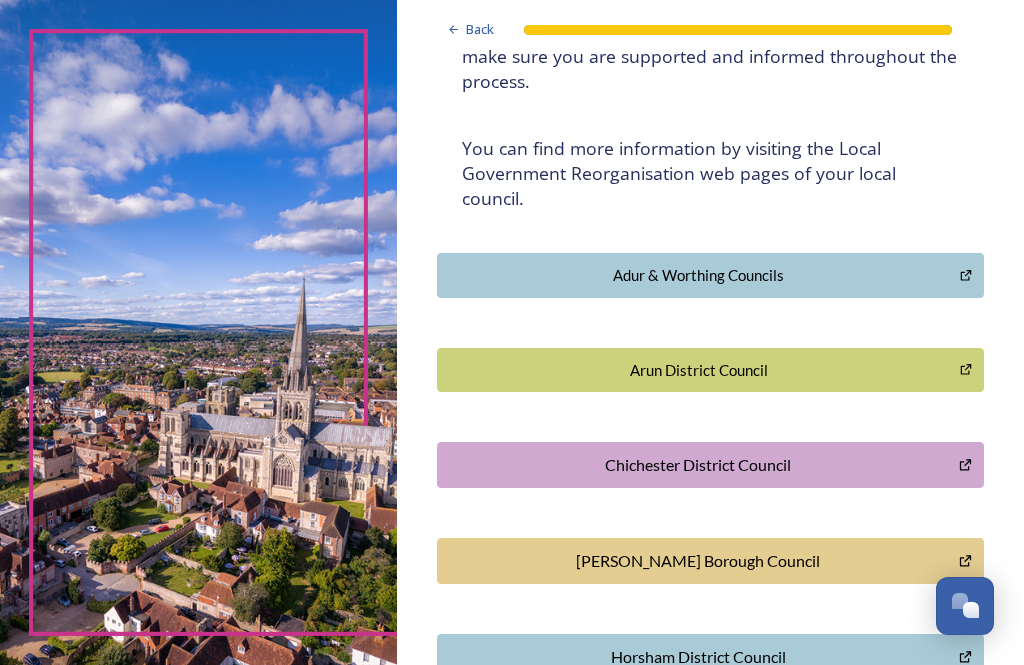 scroll, scrollTop: 350, scrollLeft: 0, axis: vertical 